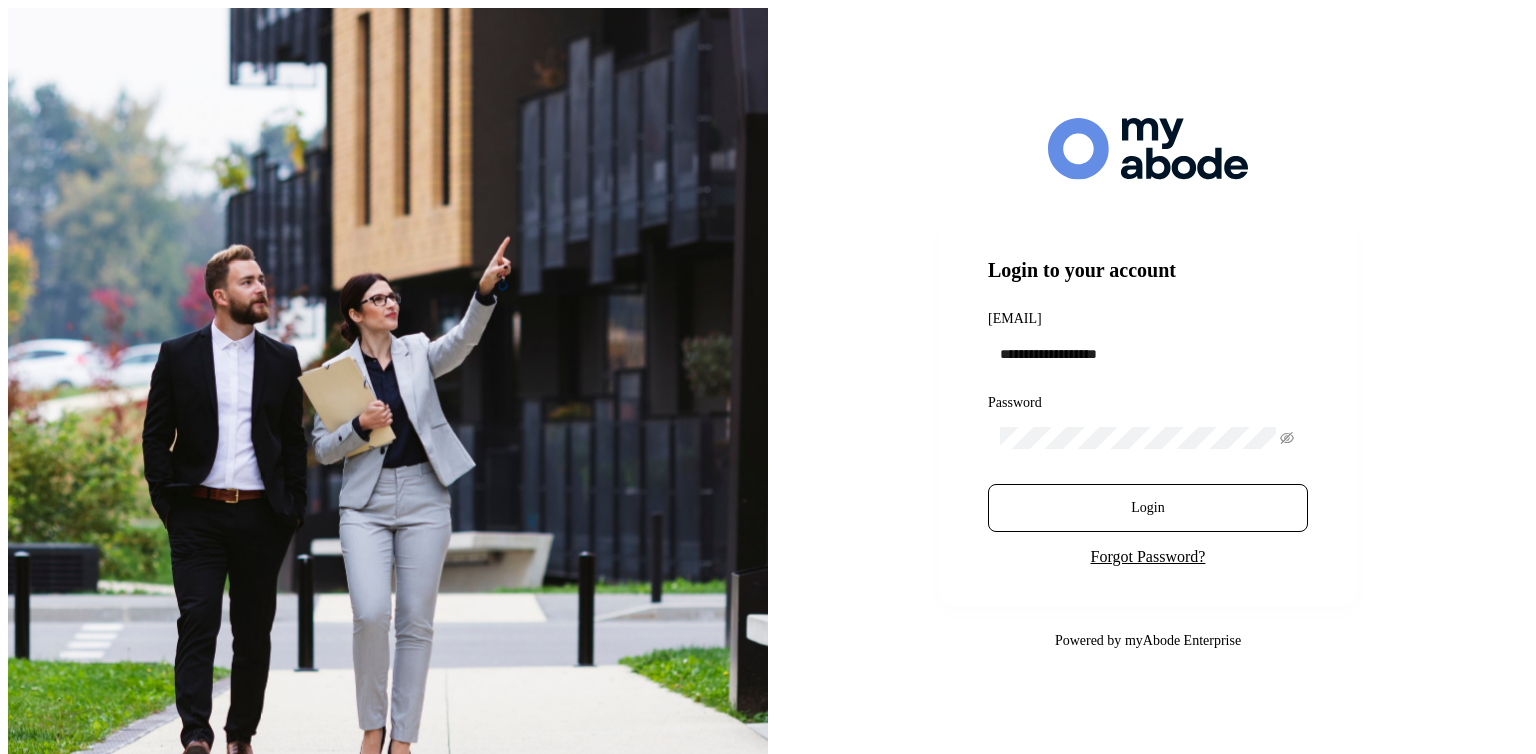 scroll, scrollTop: 0, scrollLeft: 0, axis: both 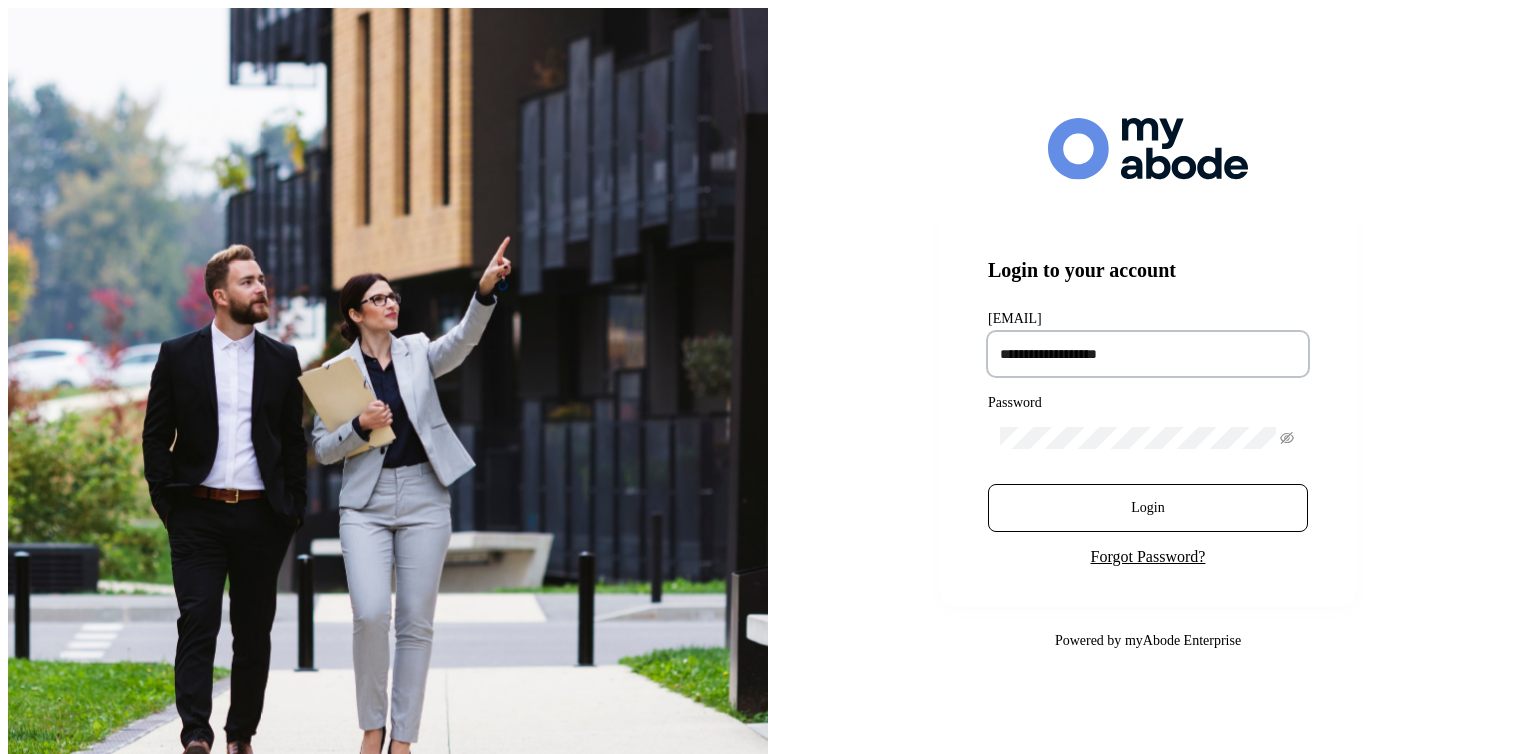 click at bounding box center (1148, 354) 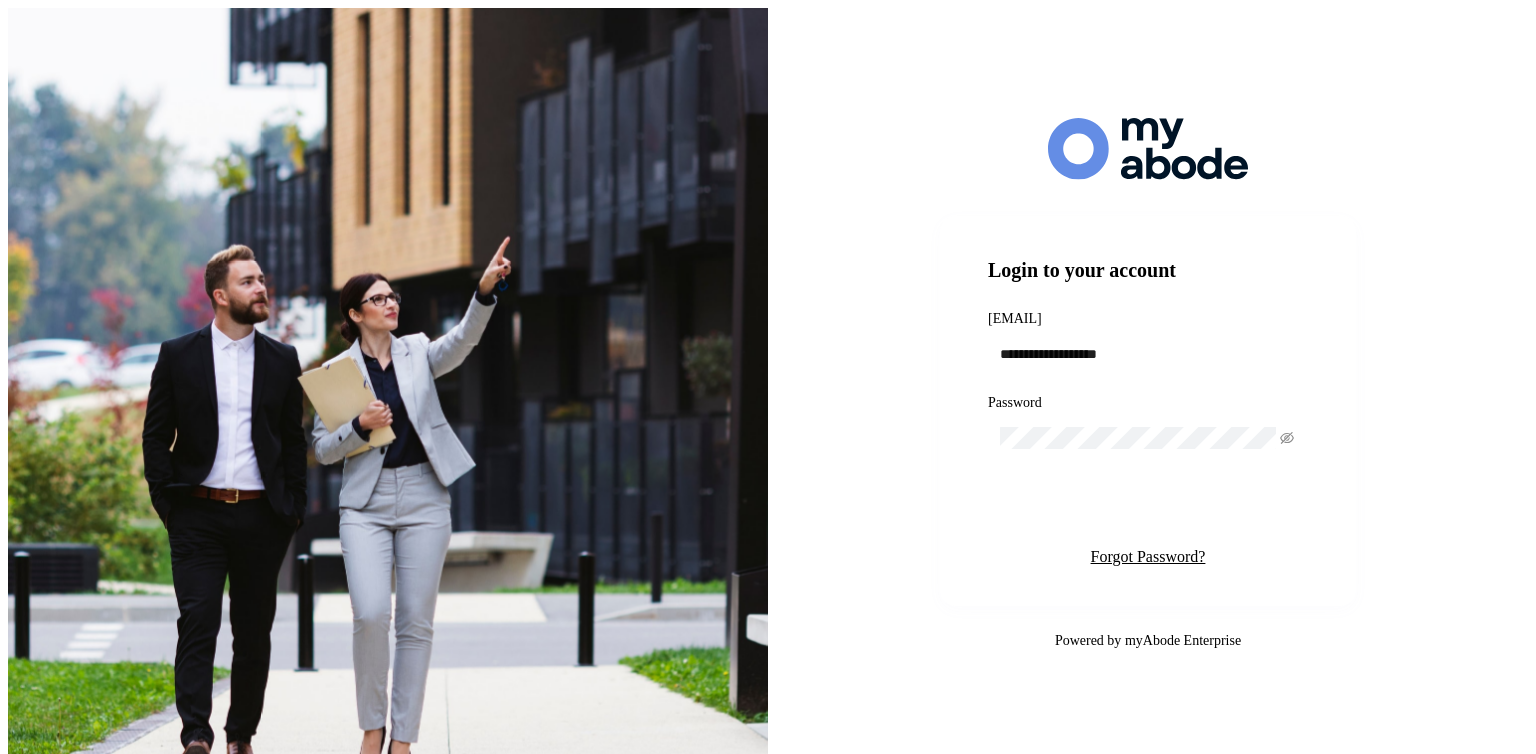 click on "Login" at bounding box center (1148, 508) 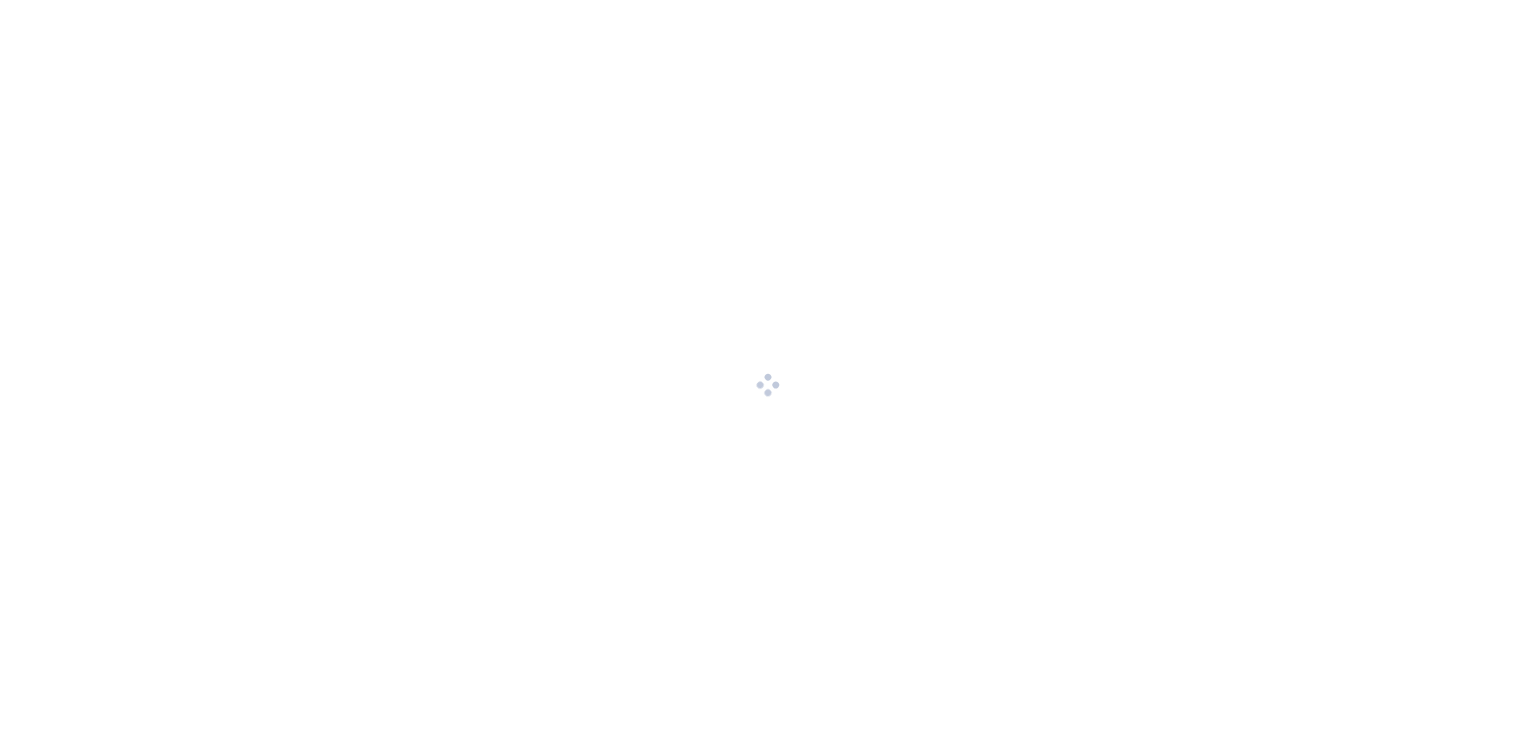 scroll, scrollTop: 0, scrollLeft: 0, axis: both 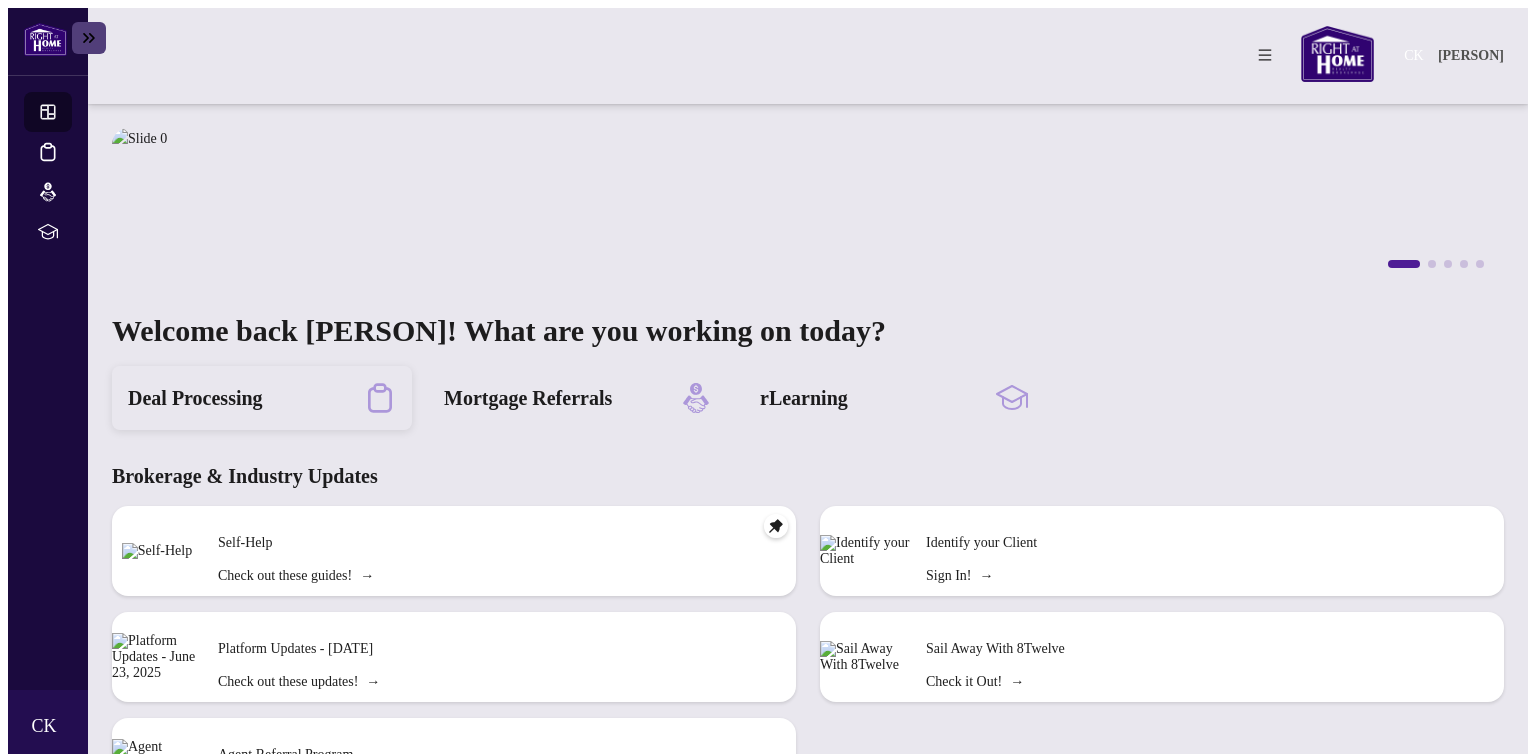 click on "Deal Processing" at bounding box center [195, 398] 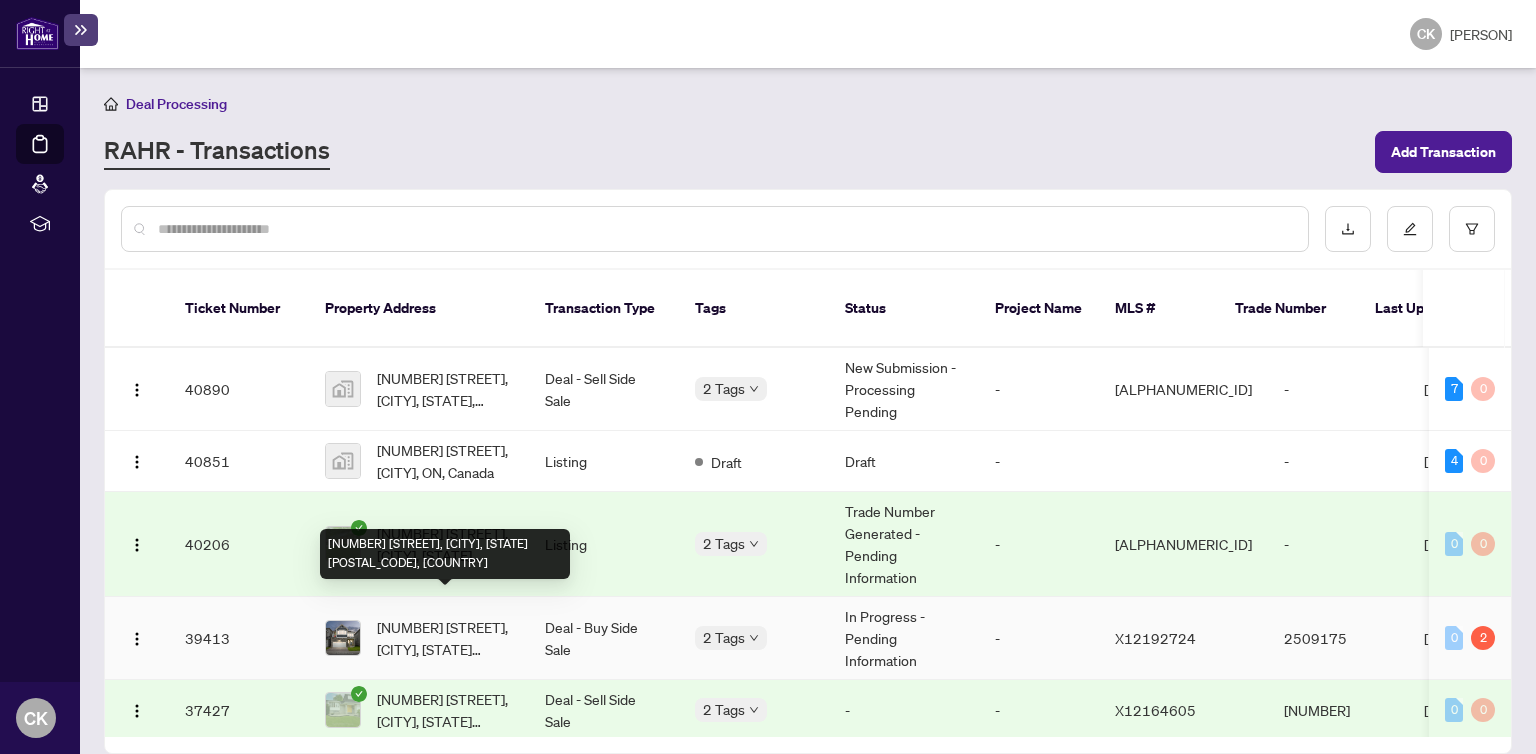 click on "[NUMBER] [STREET], [CITY], [STATE] [POSTAL_CODE], [COUNTRY]" at bounding box center [445, 638] 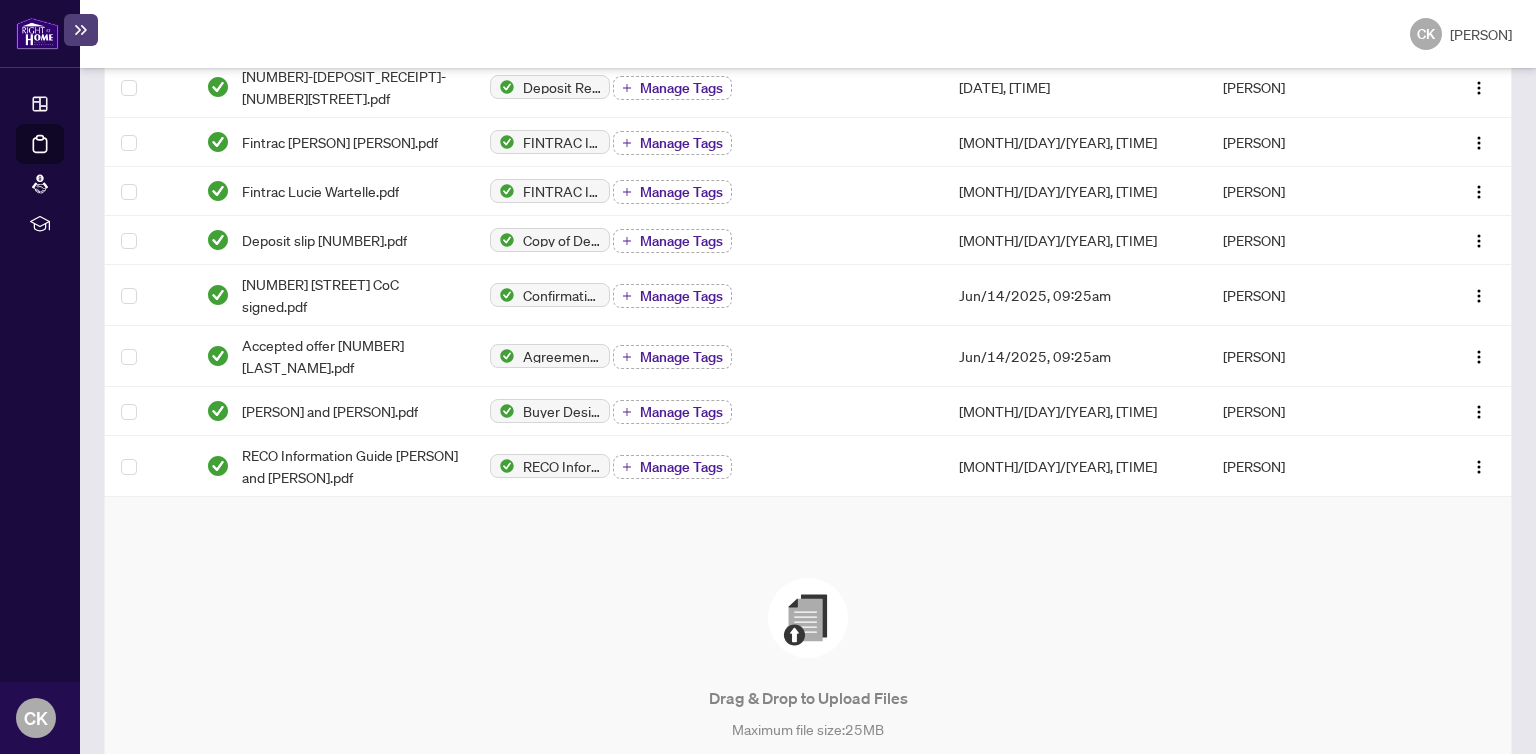 scroll, scrollTop: 844, scrollLeft: 0, axis: vertical 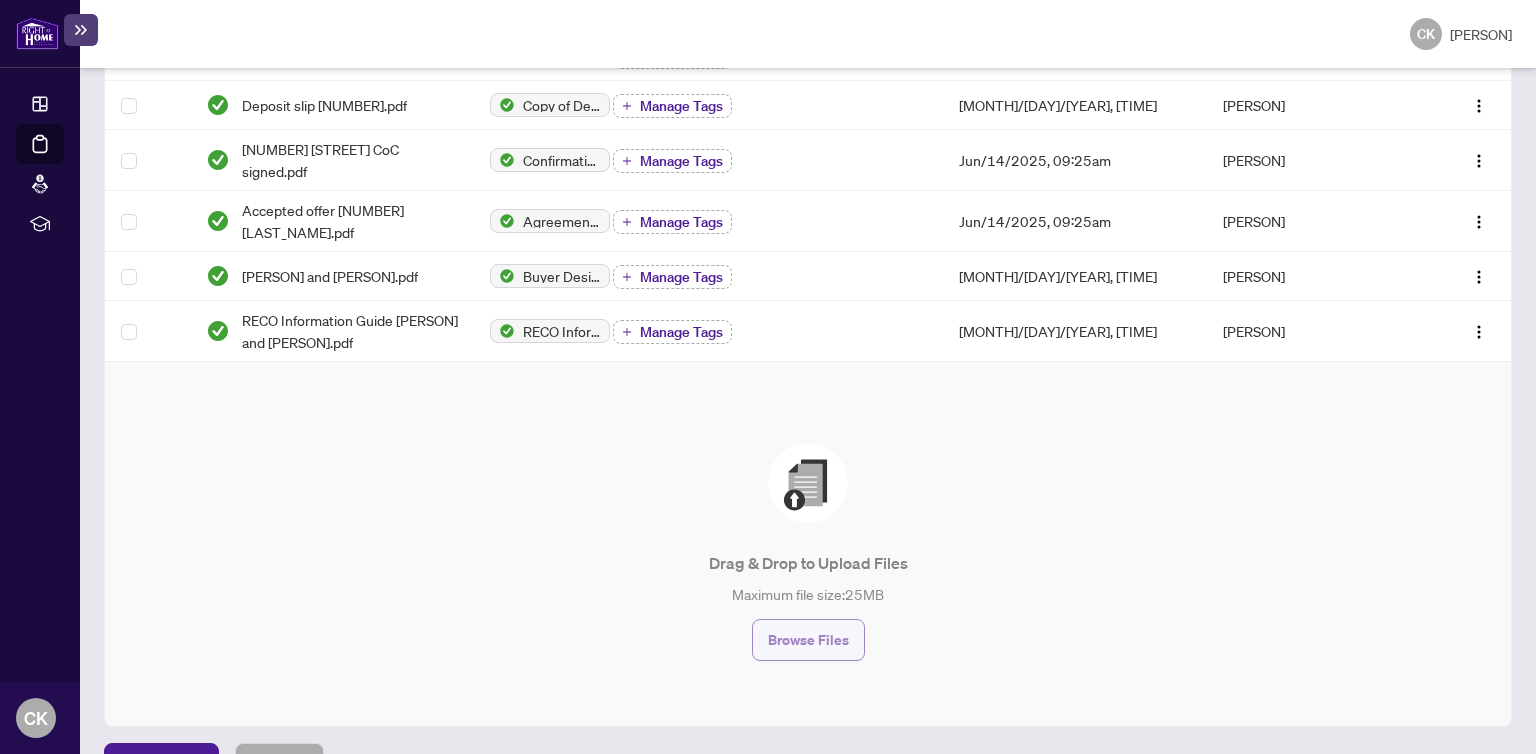 click on "Browse Files" at bounding box center [808, 640] 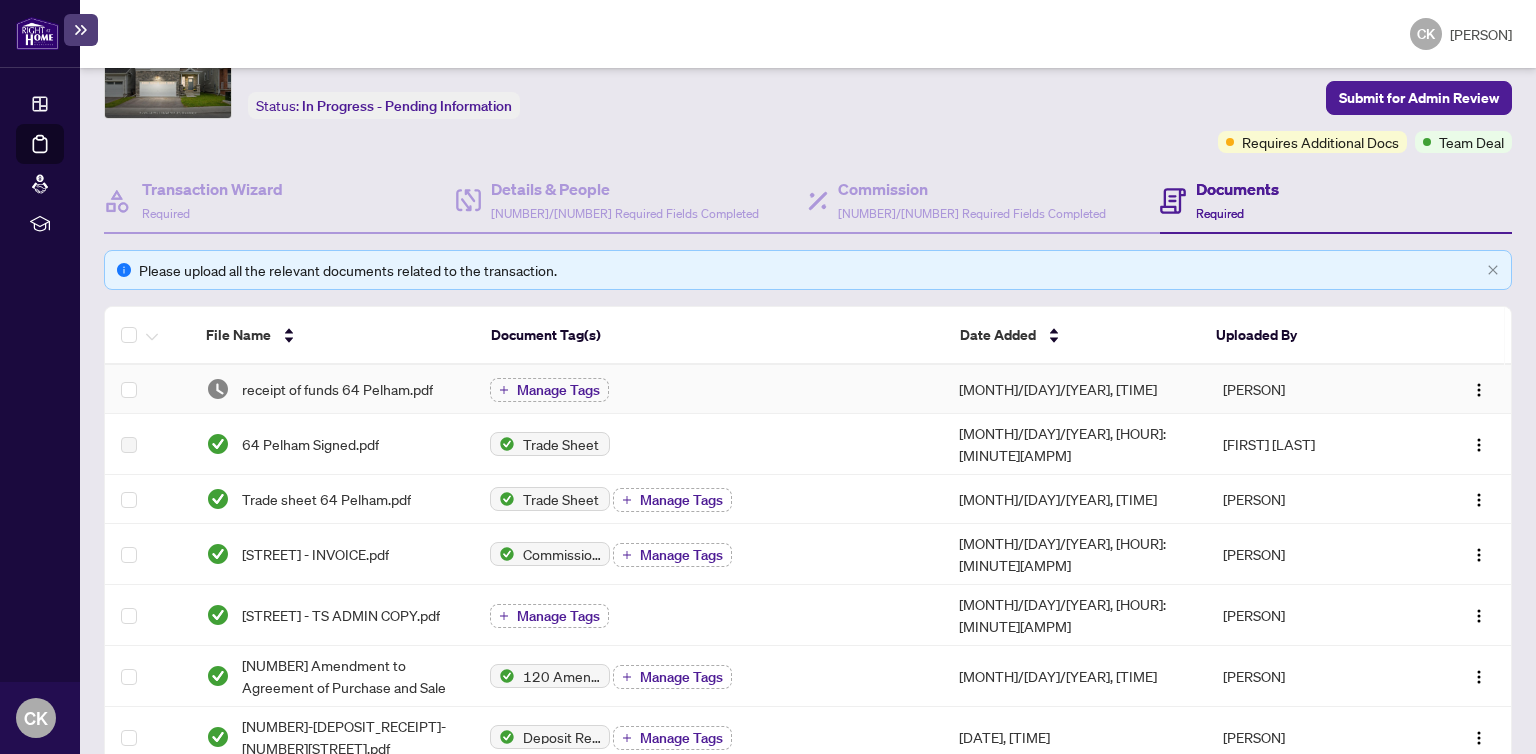 scroll, scrollTop: 0, scrollLeft: 0, axis: both 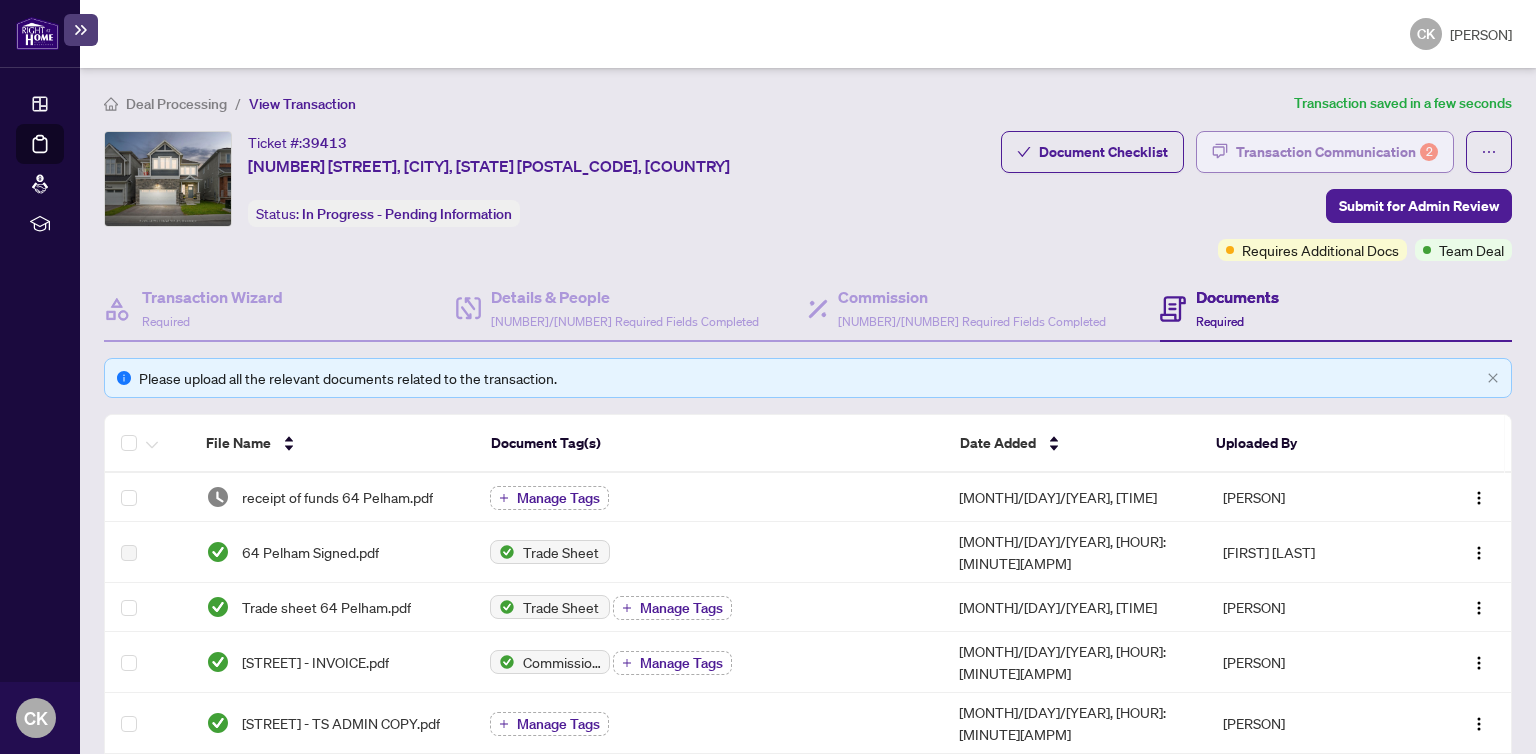 click on "Transaction Communication 2" at bounding box center [1337, 152] 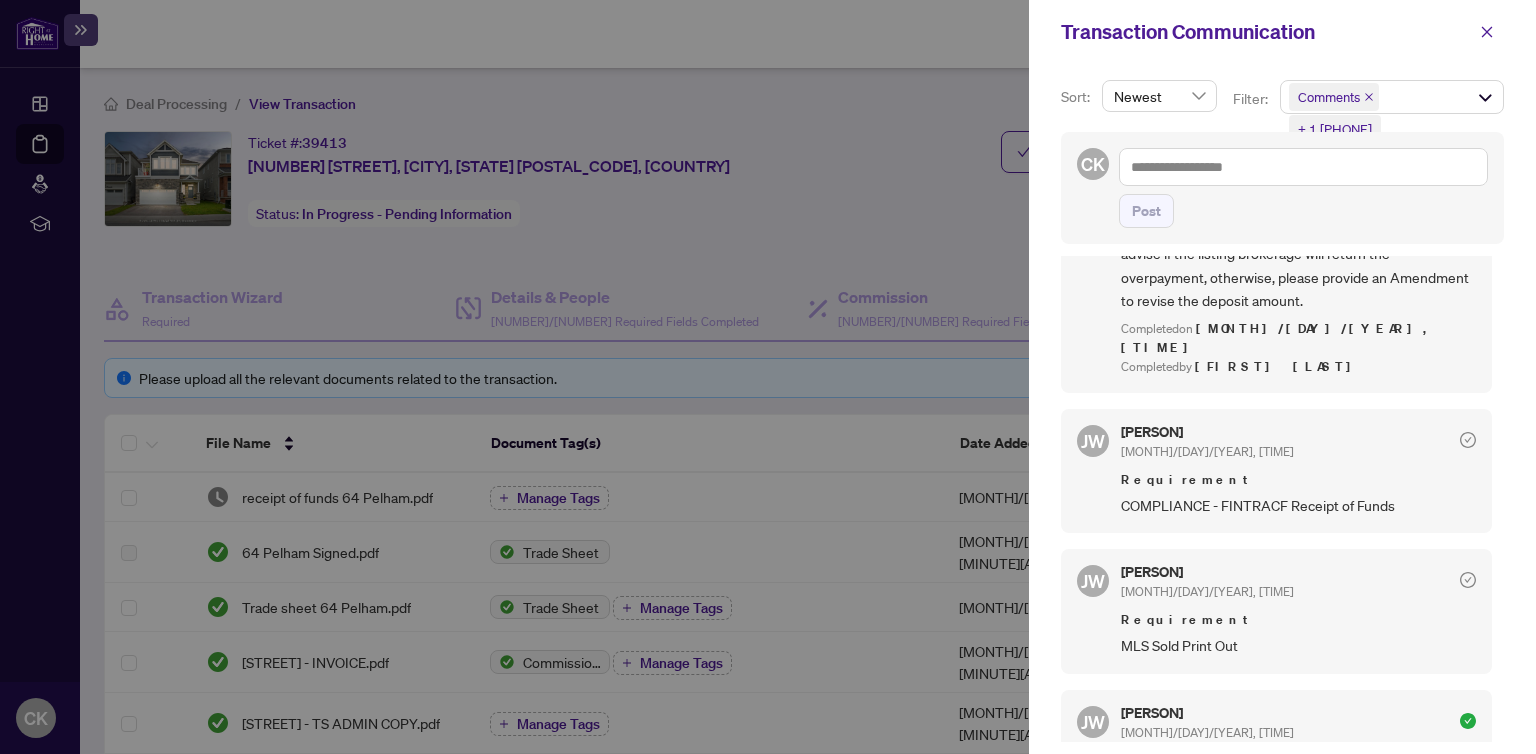 scroll, scrollTop: 300, scrollLeft: 0, axis: vertical 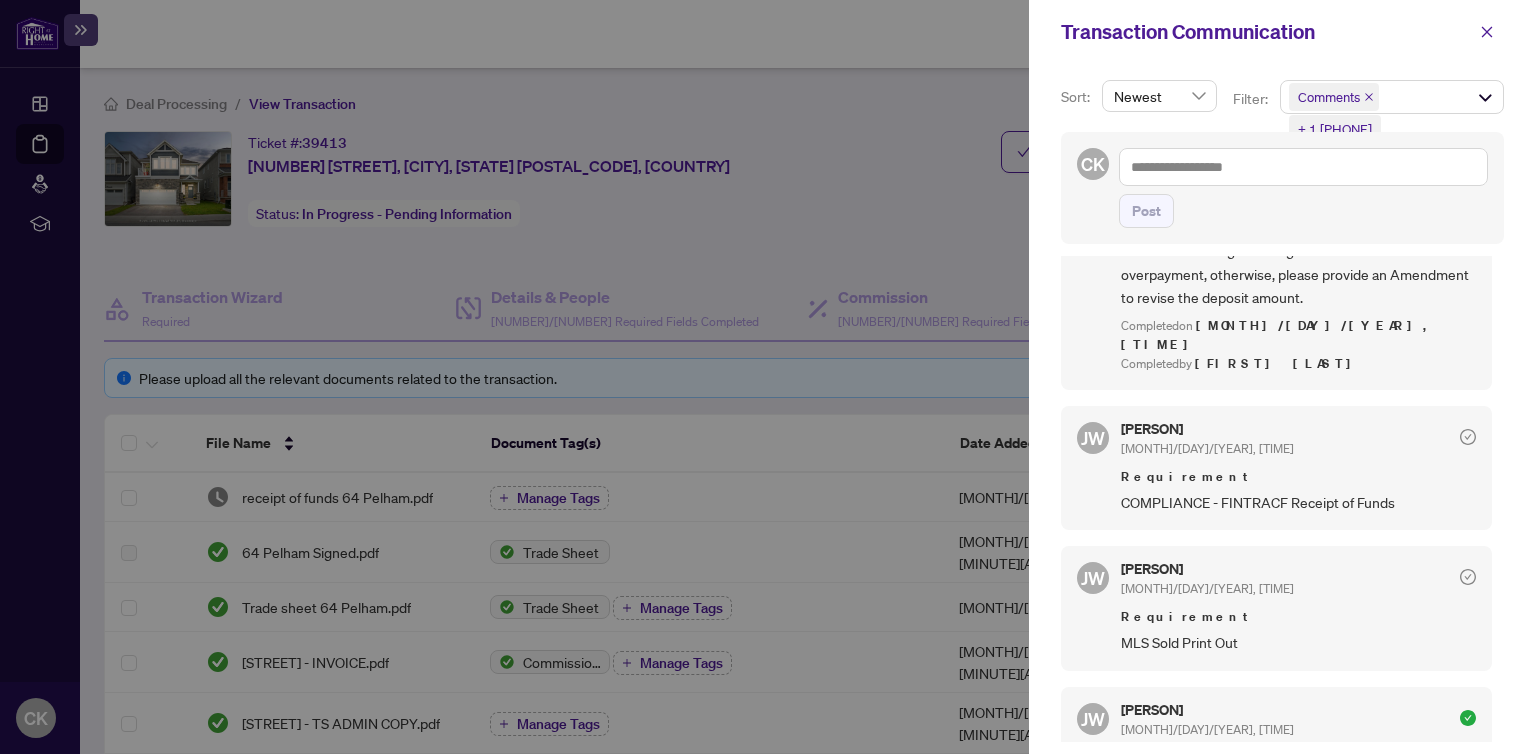 click at bounding box center (768, 377) 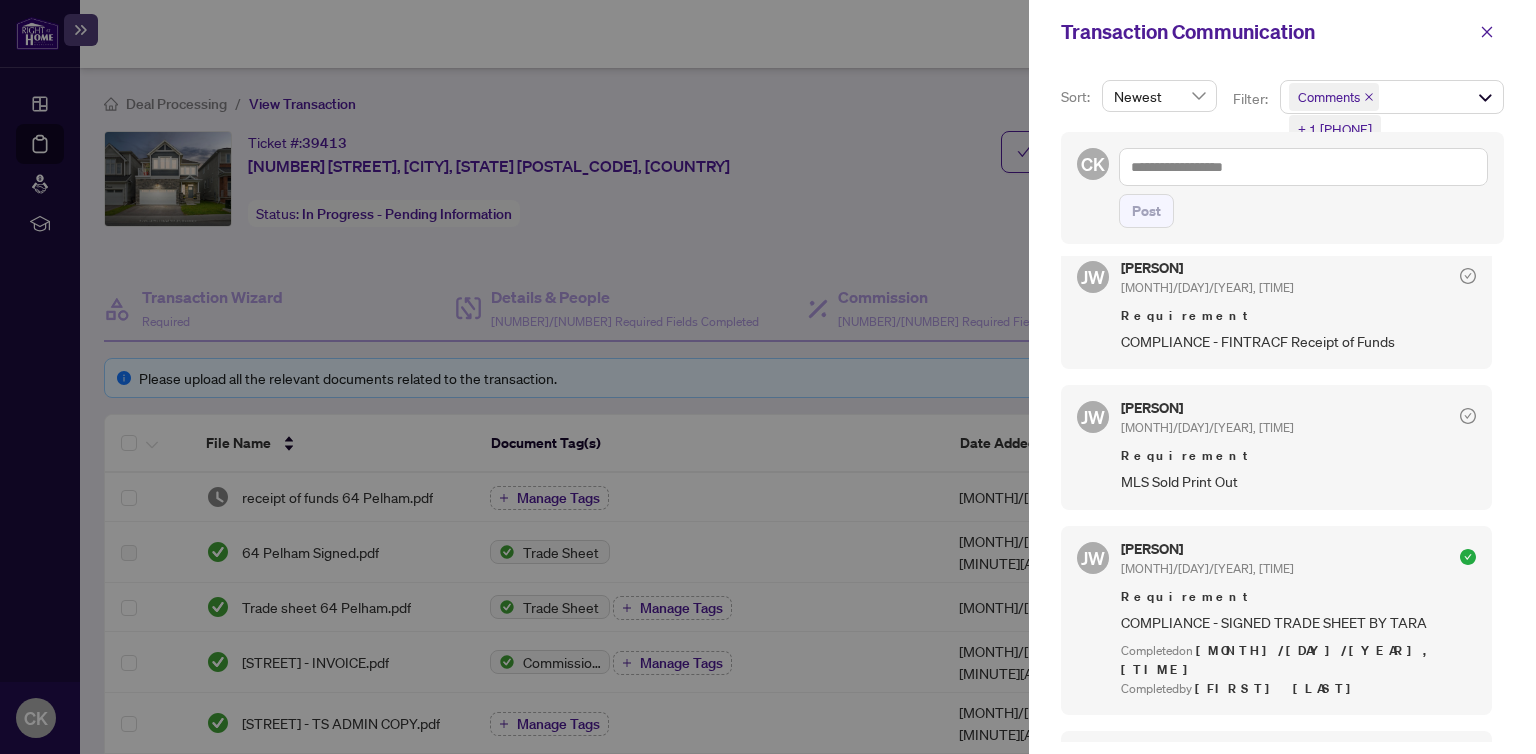 scroll, scrollTop: 600, scrollLeft: 0, axis: vertical 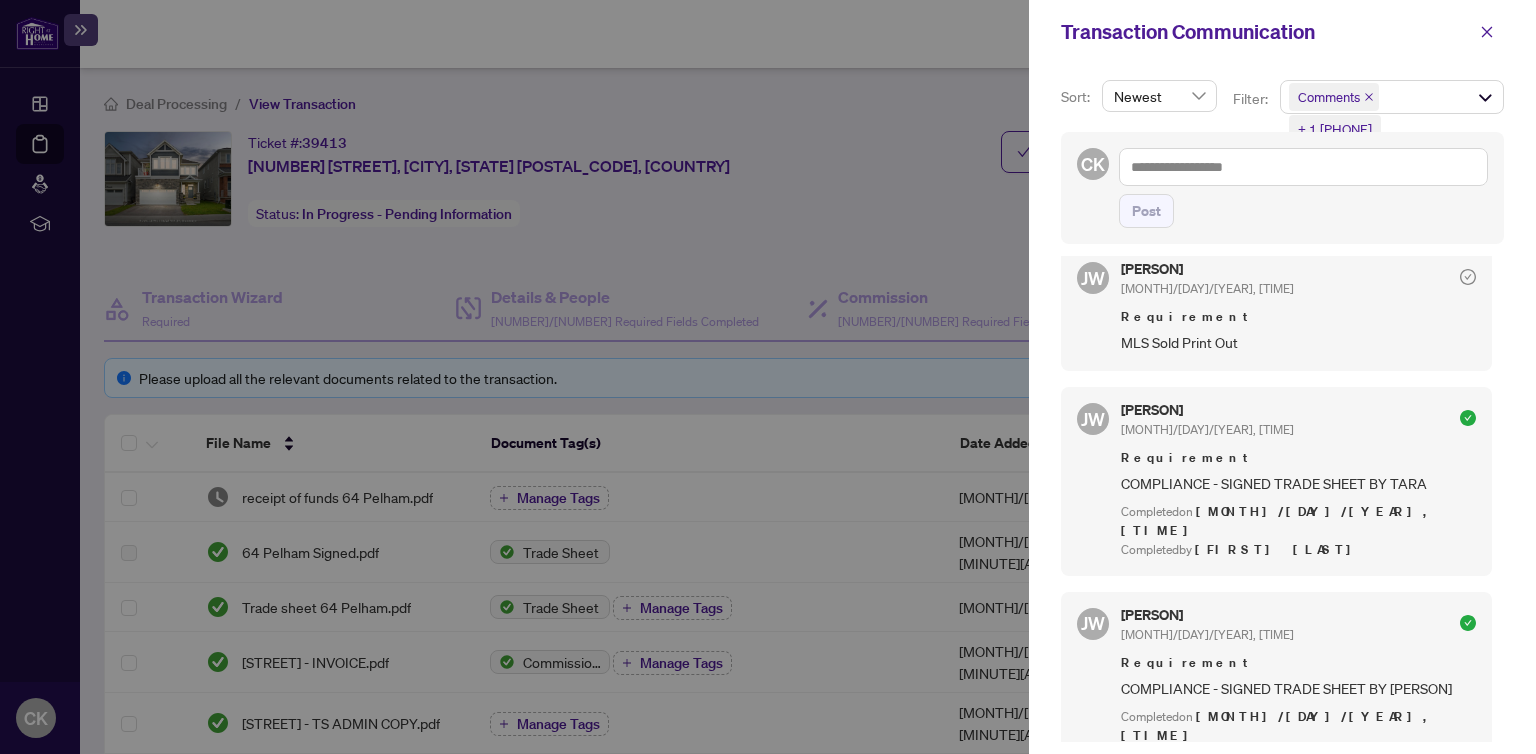 click at bounding box center [768, 377] 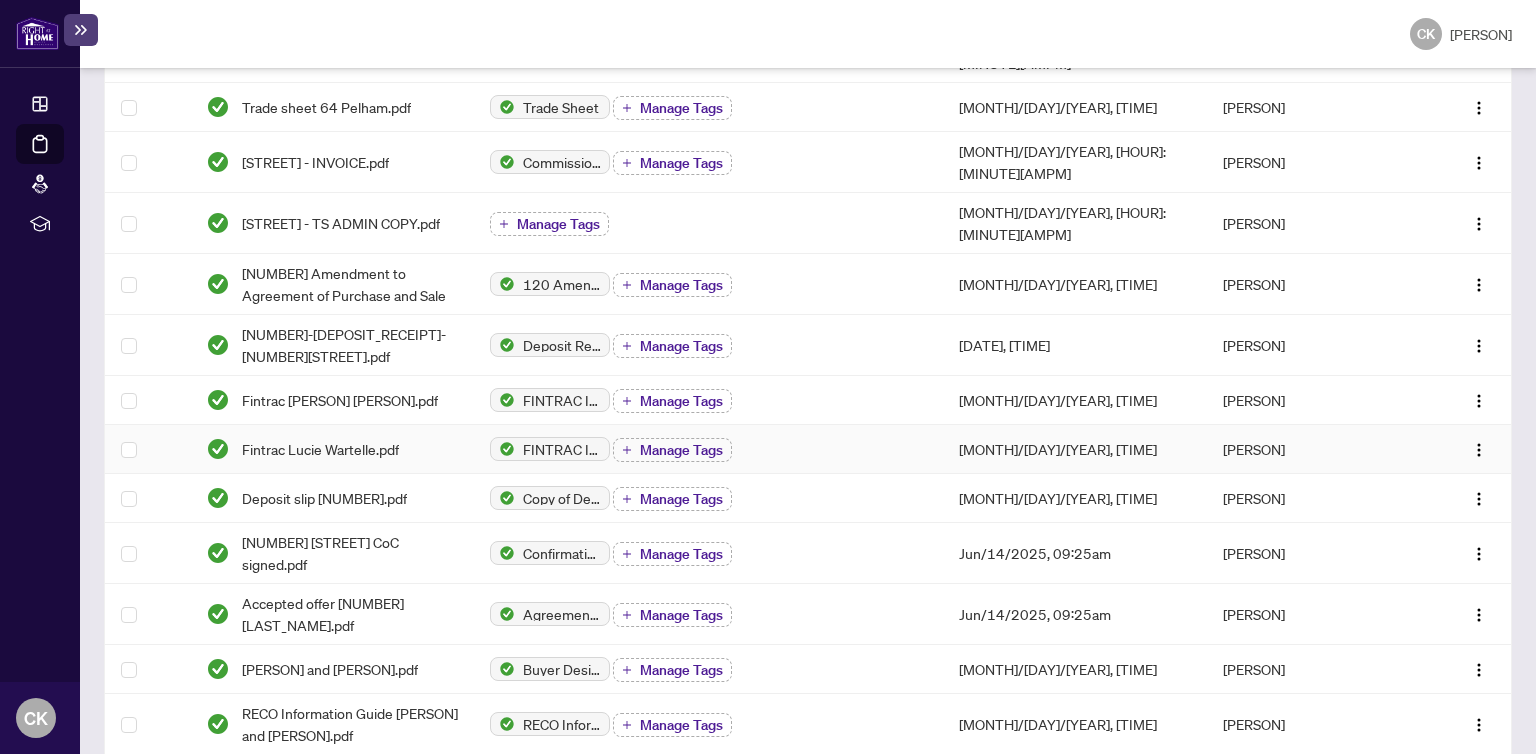 scroll, scrollTop: 200, scrollLeft: 0, axis: vertical 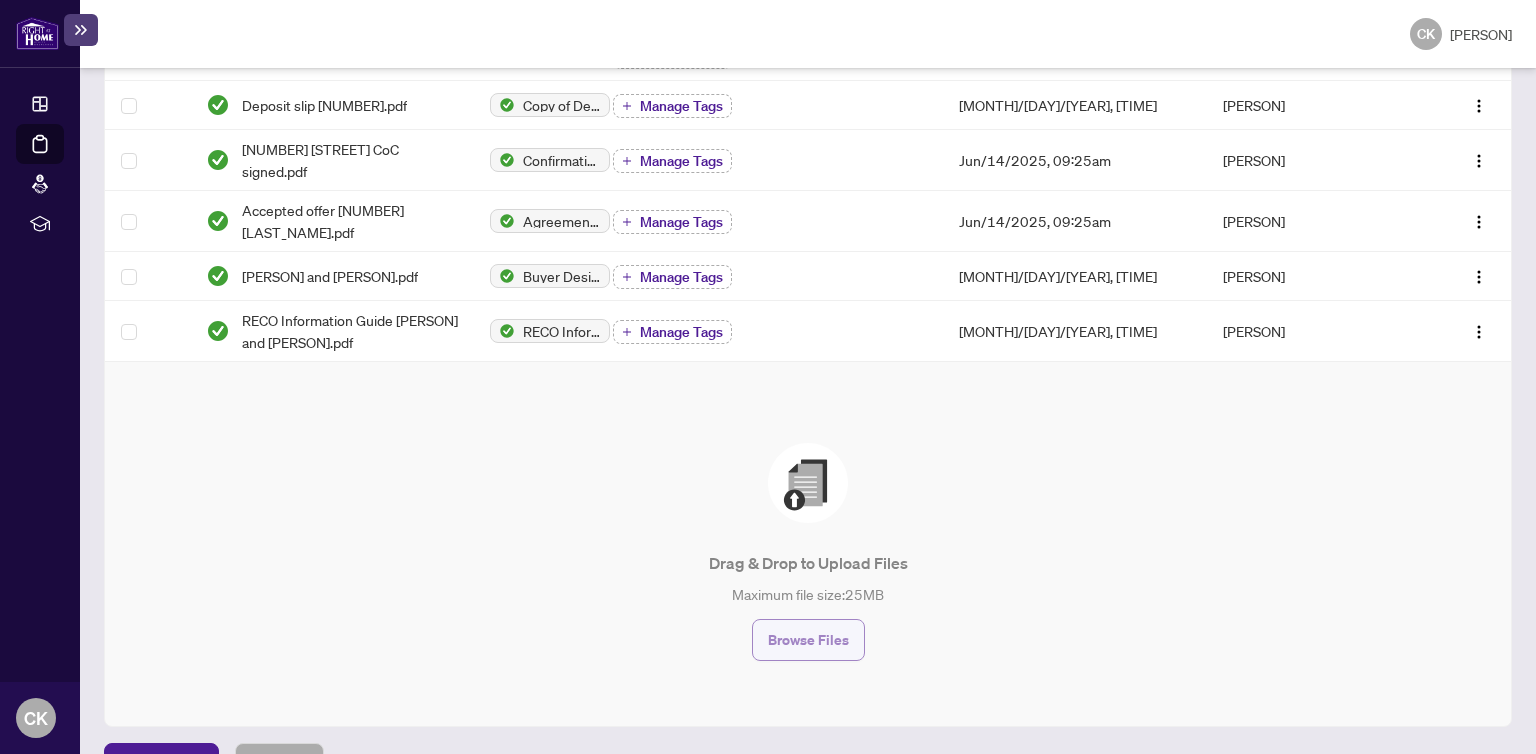 click on "Browse Files" at bounding box center [808, 640] 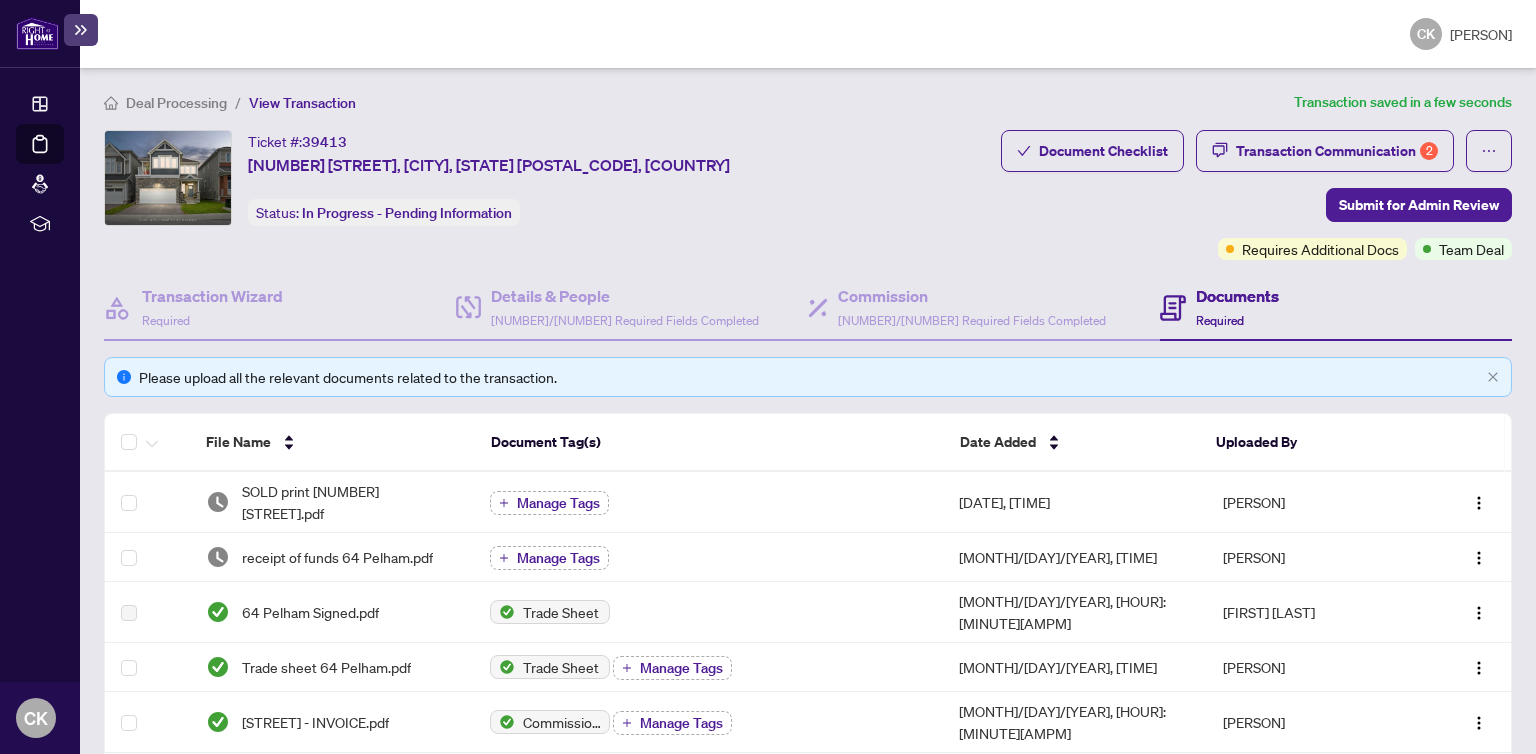 scroll, scrollTop: 0, scrollLeft: 0, axis: both 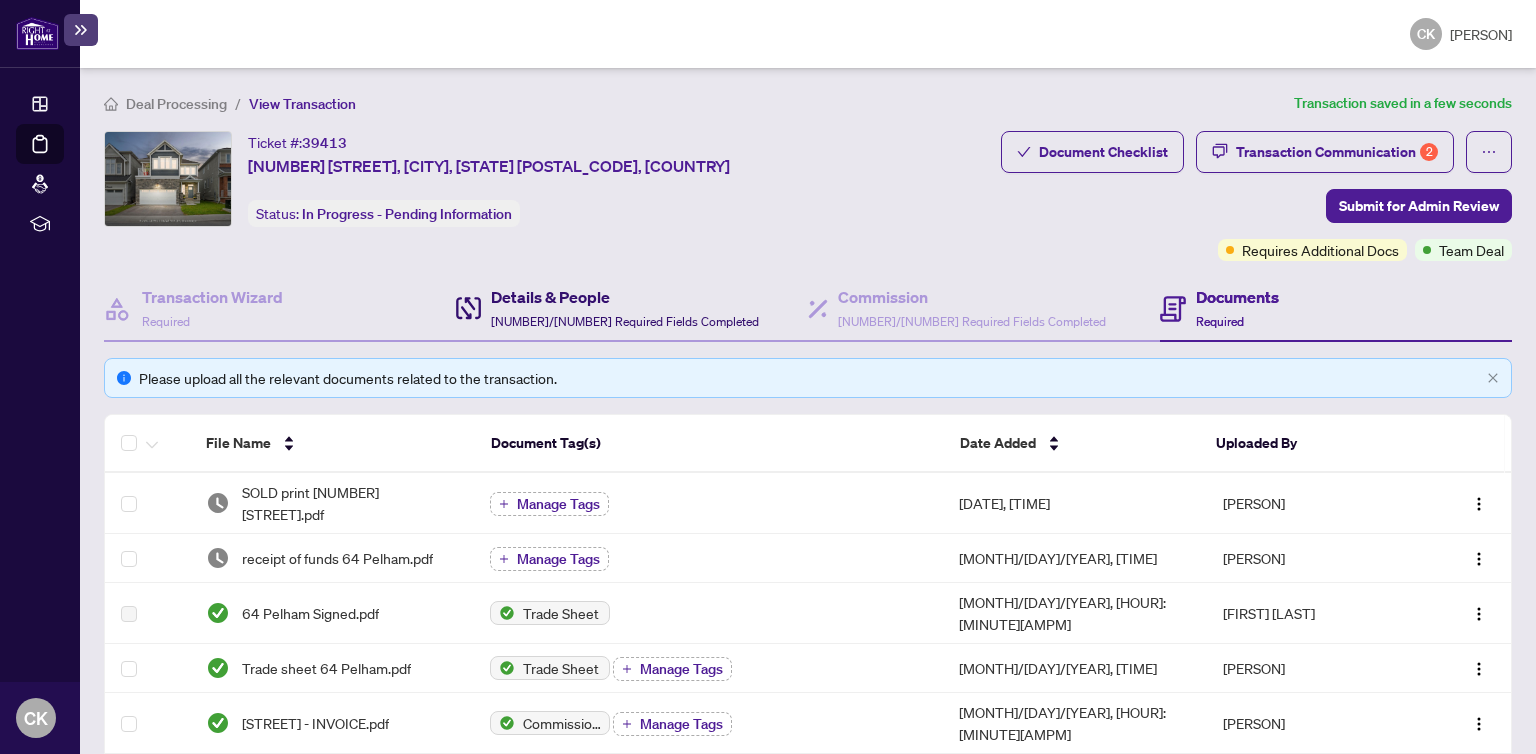 click on "[NUMBER]/[NUMBER] Required Fields Completed" at bounding box center [625, 321] 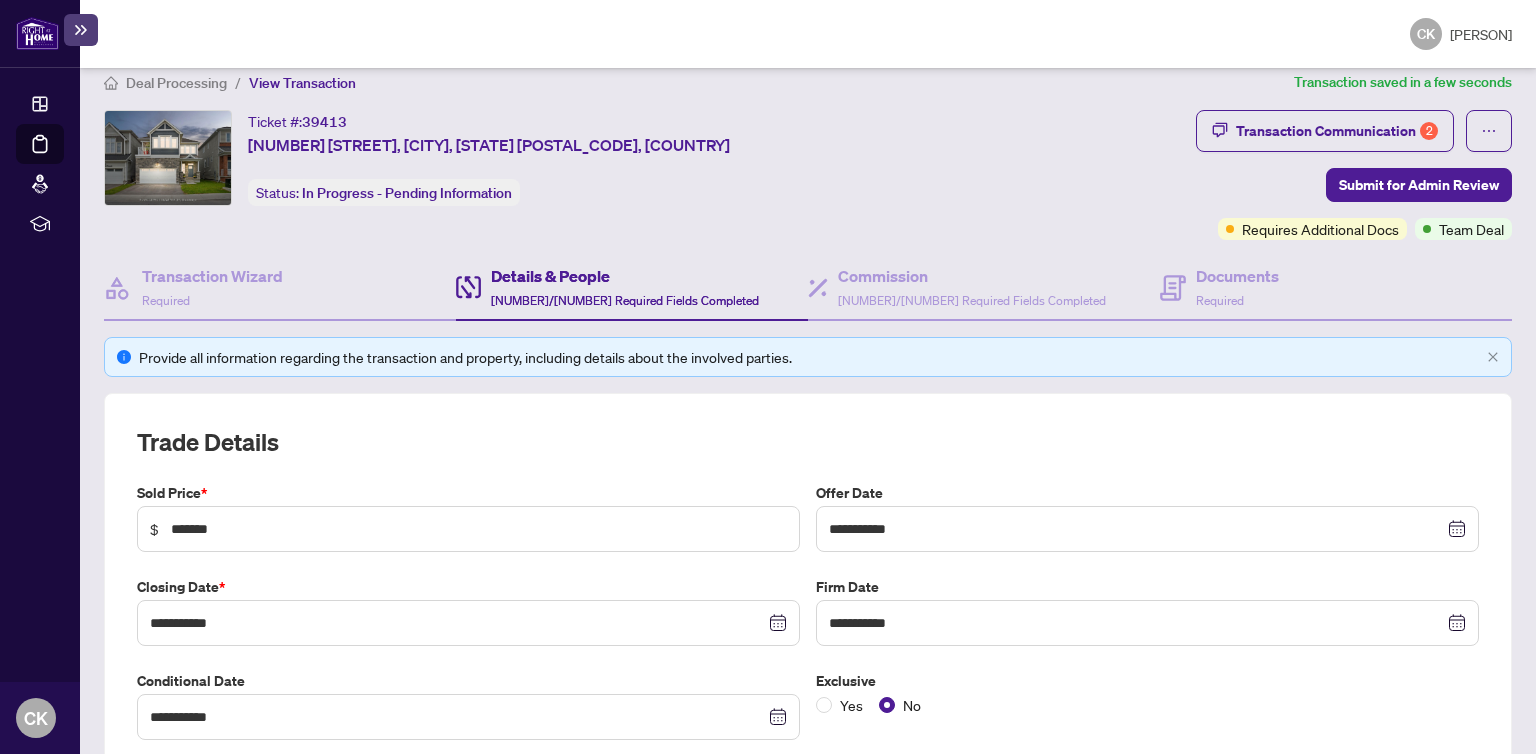 scroll, scrollTop: 0, scrollLeft: 0, axis: both 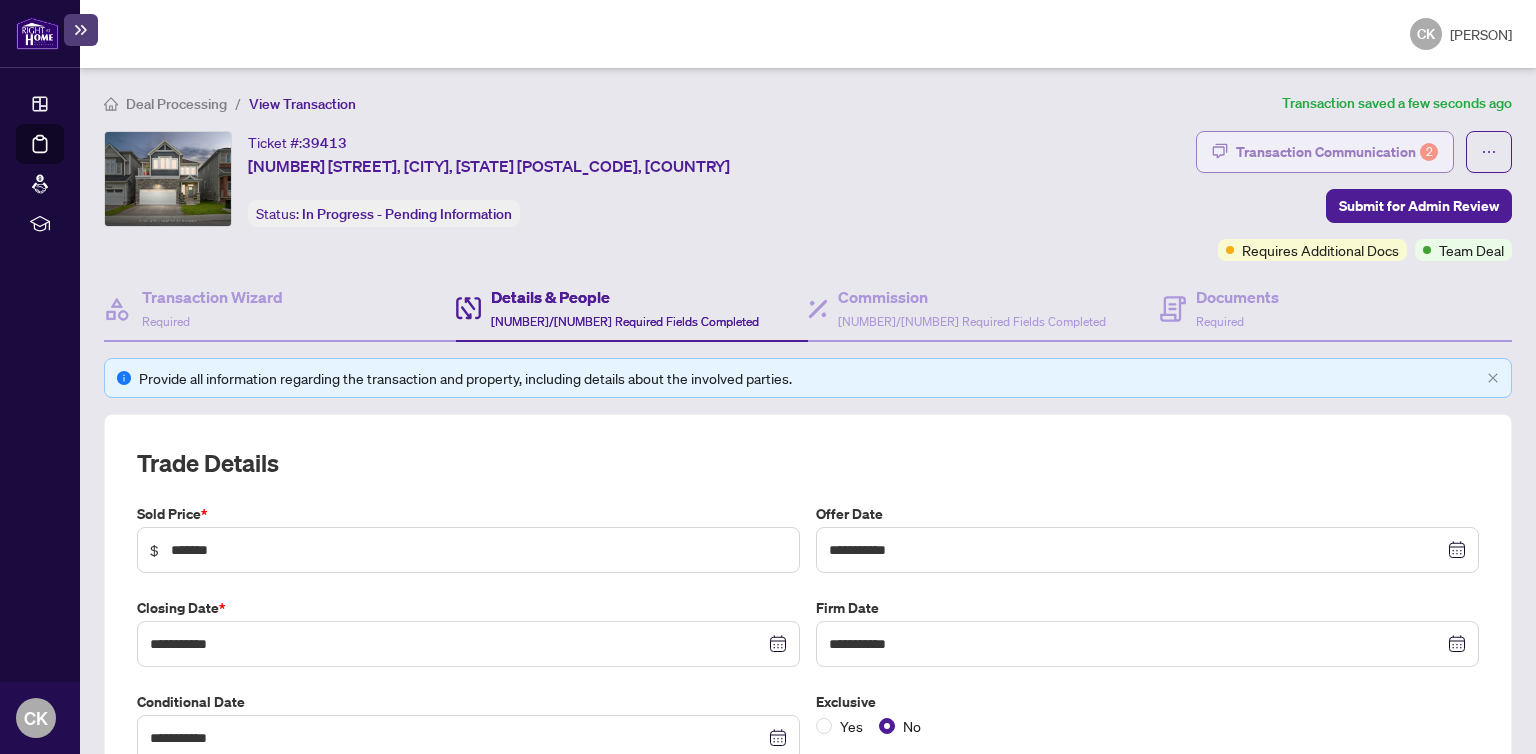 click on "Transaction Communication 2" at bounding box center (1337, 152) 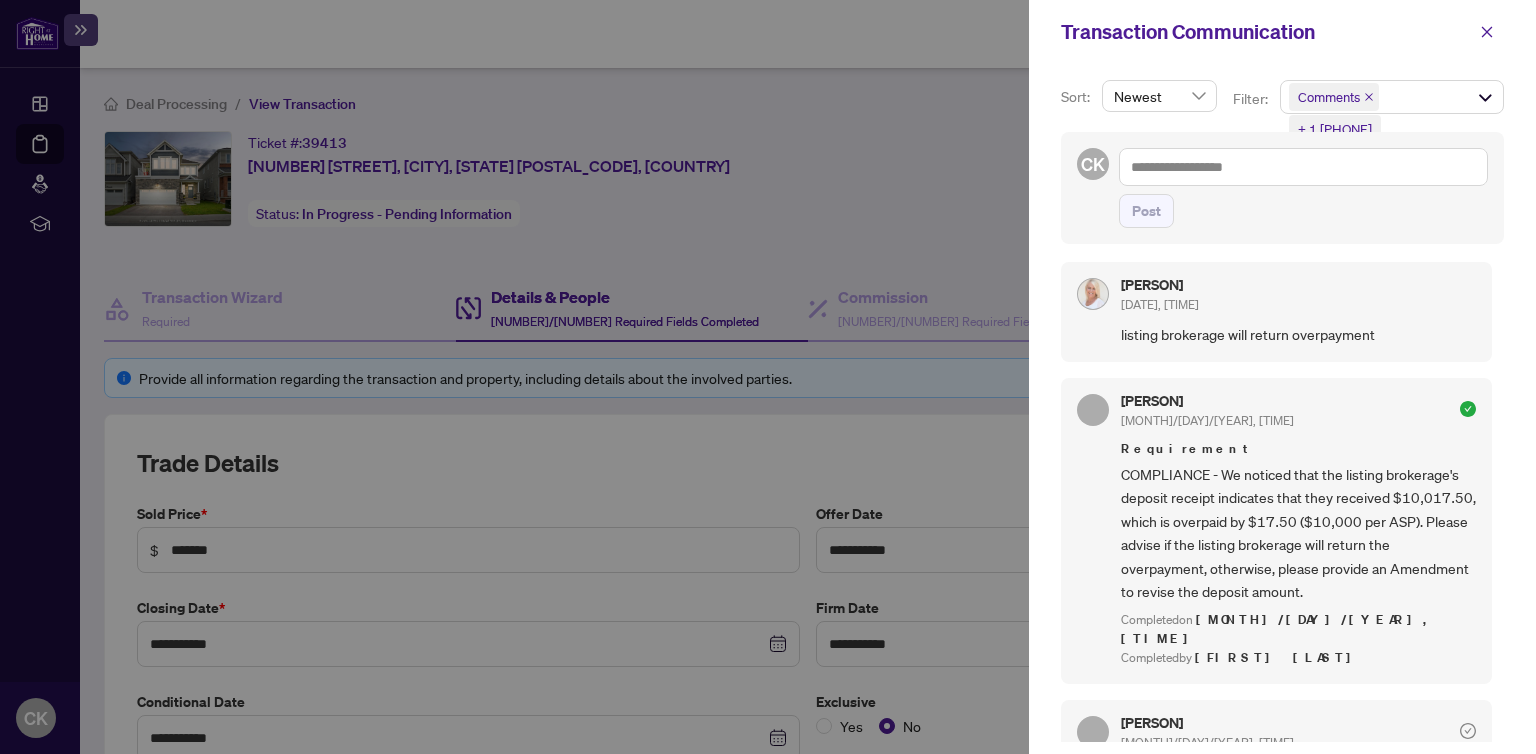 scroll, scrollTop: 0, scrollLeft: 0, axis: both 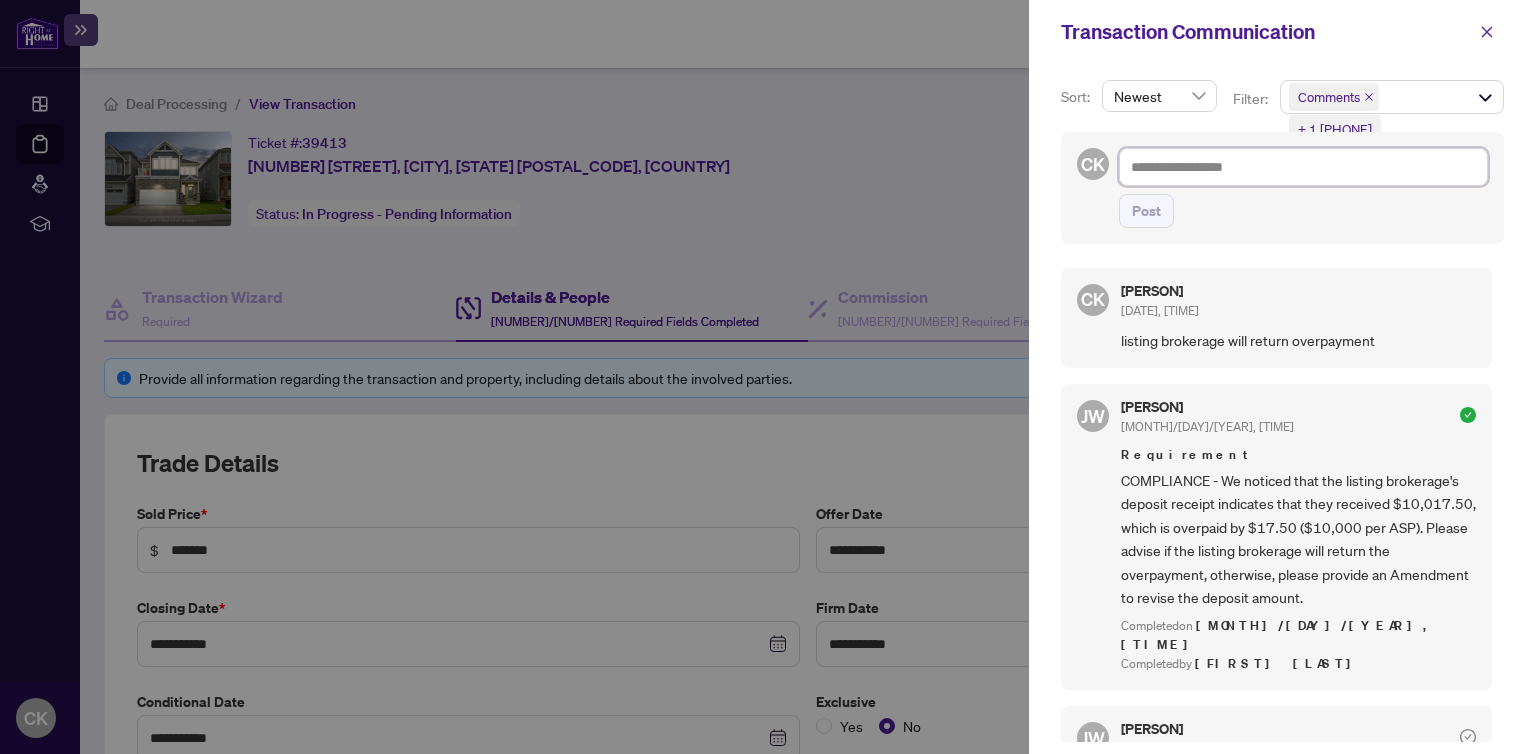click at bounding box center [1303, 167] 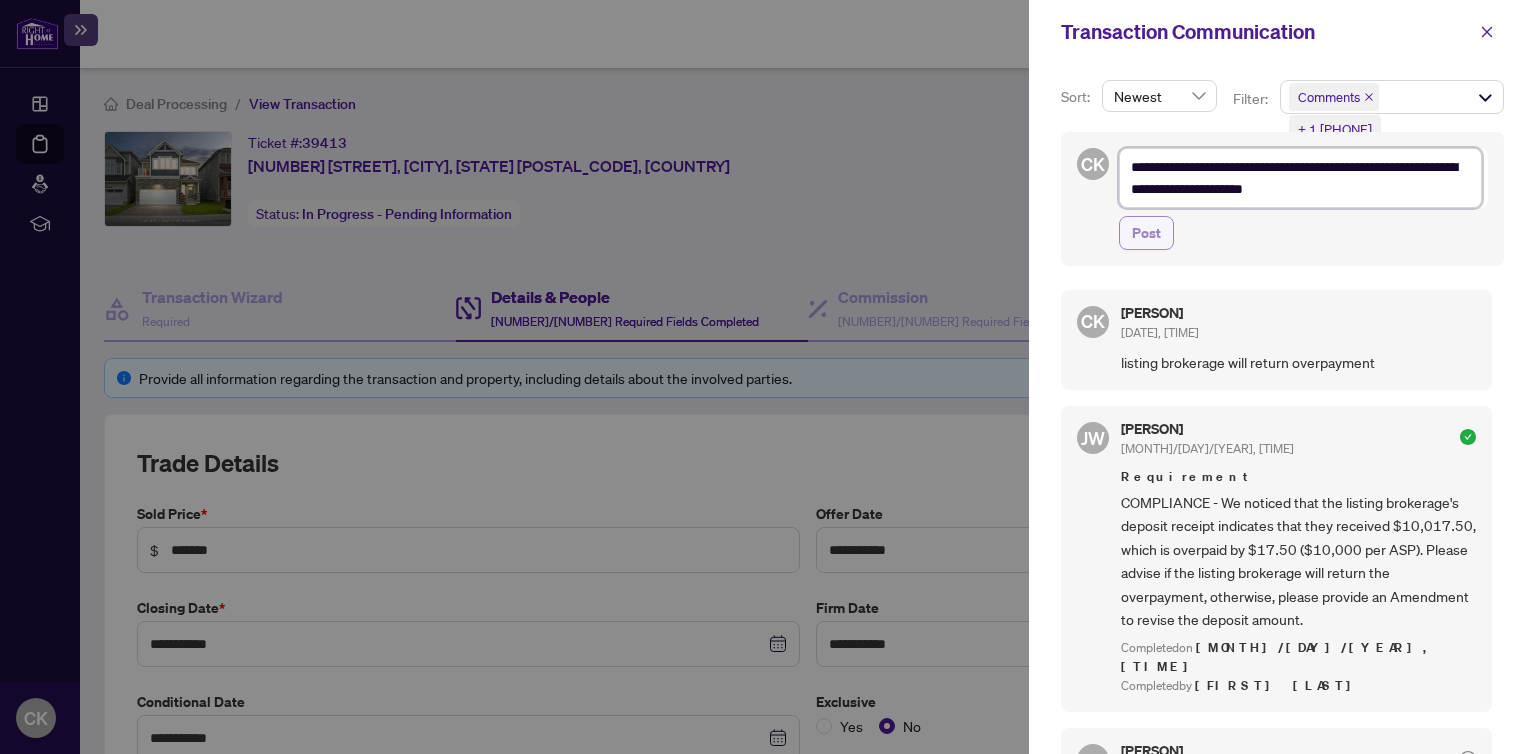 type on "**********" 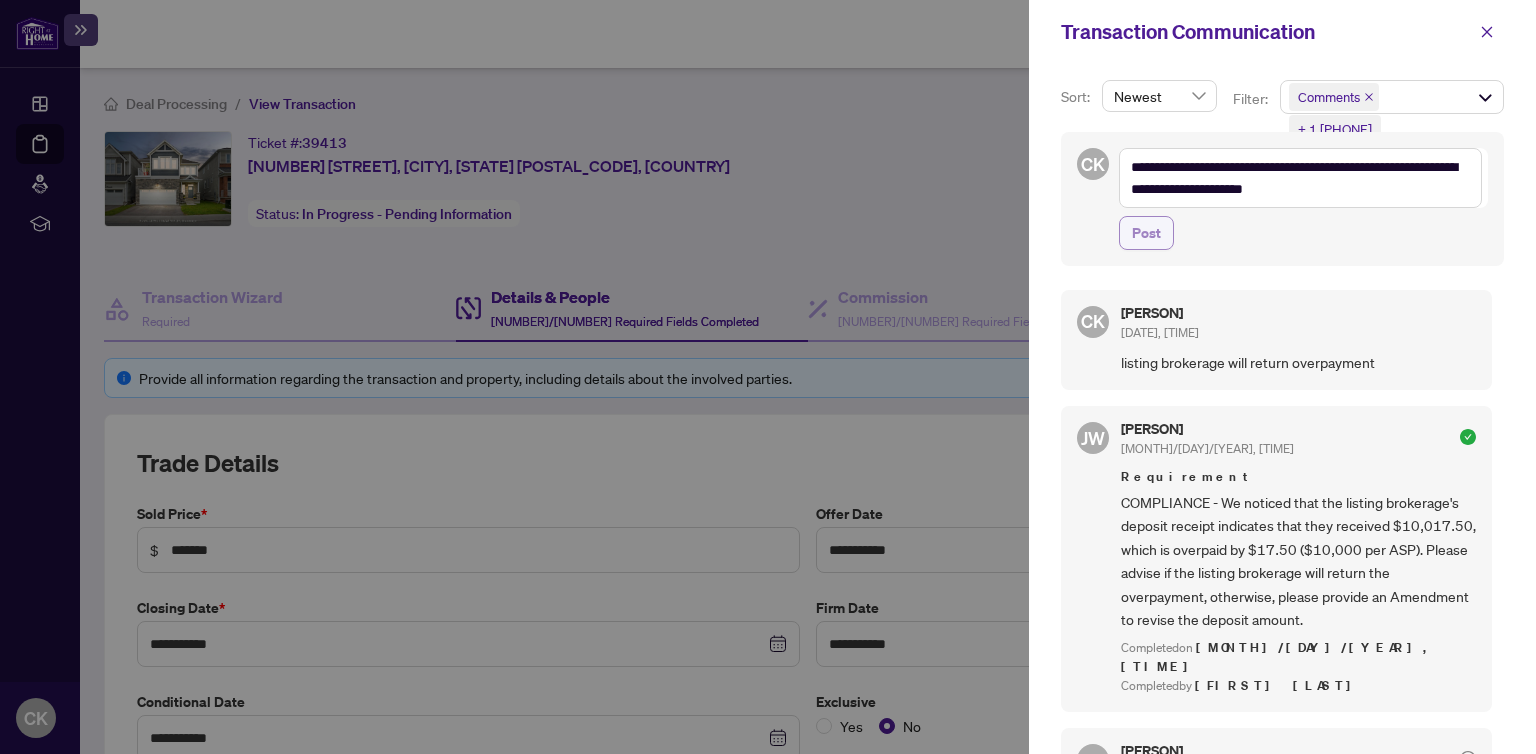 click on "Post" at bounding box center [1146, 233] 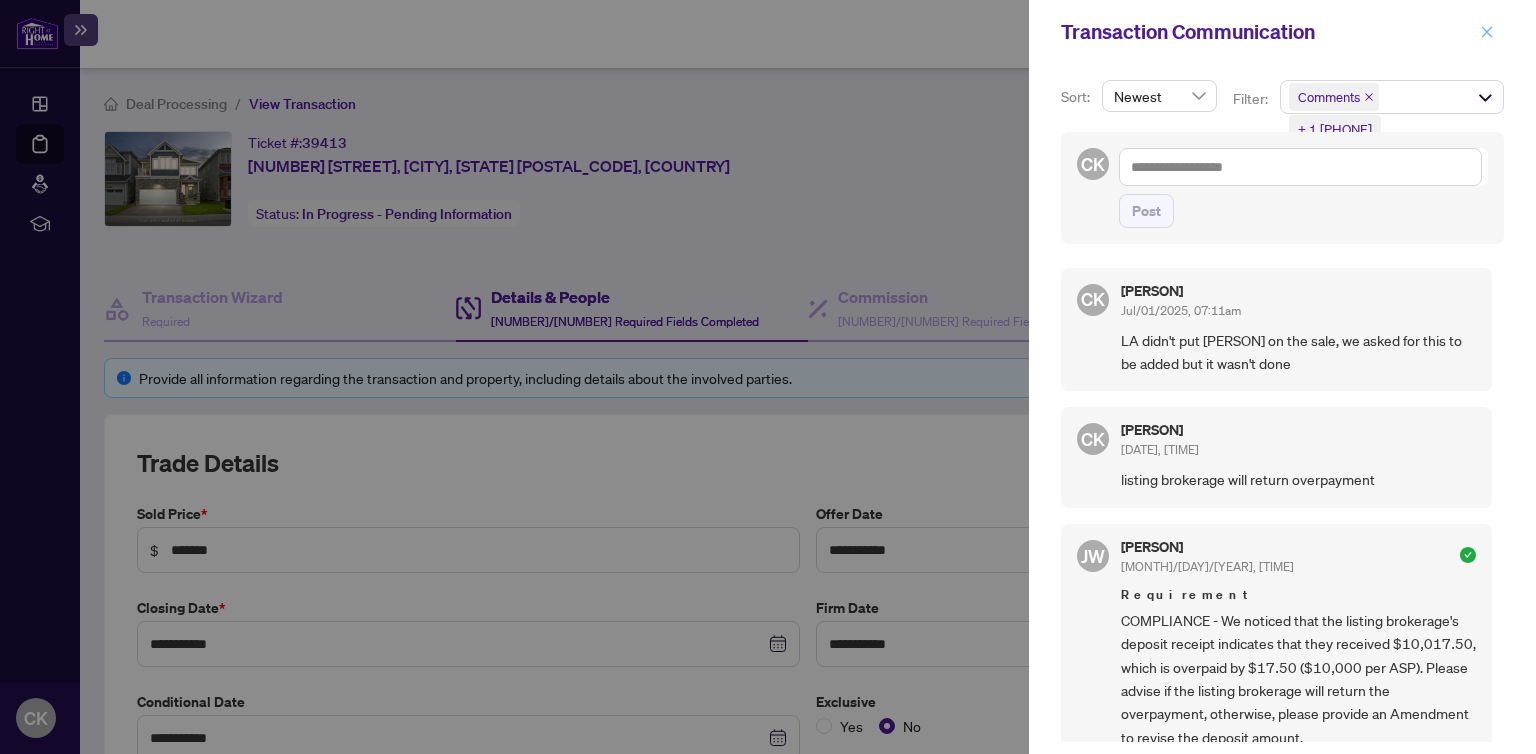 click at bounding box center [1487, 31] 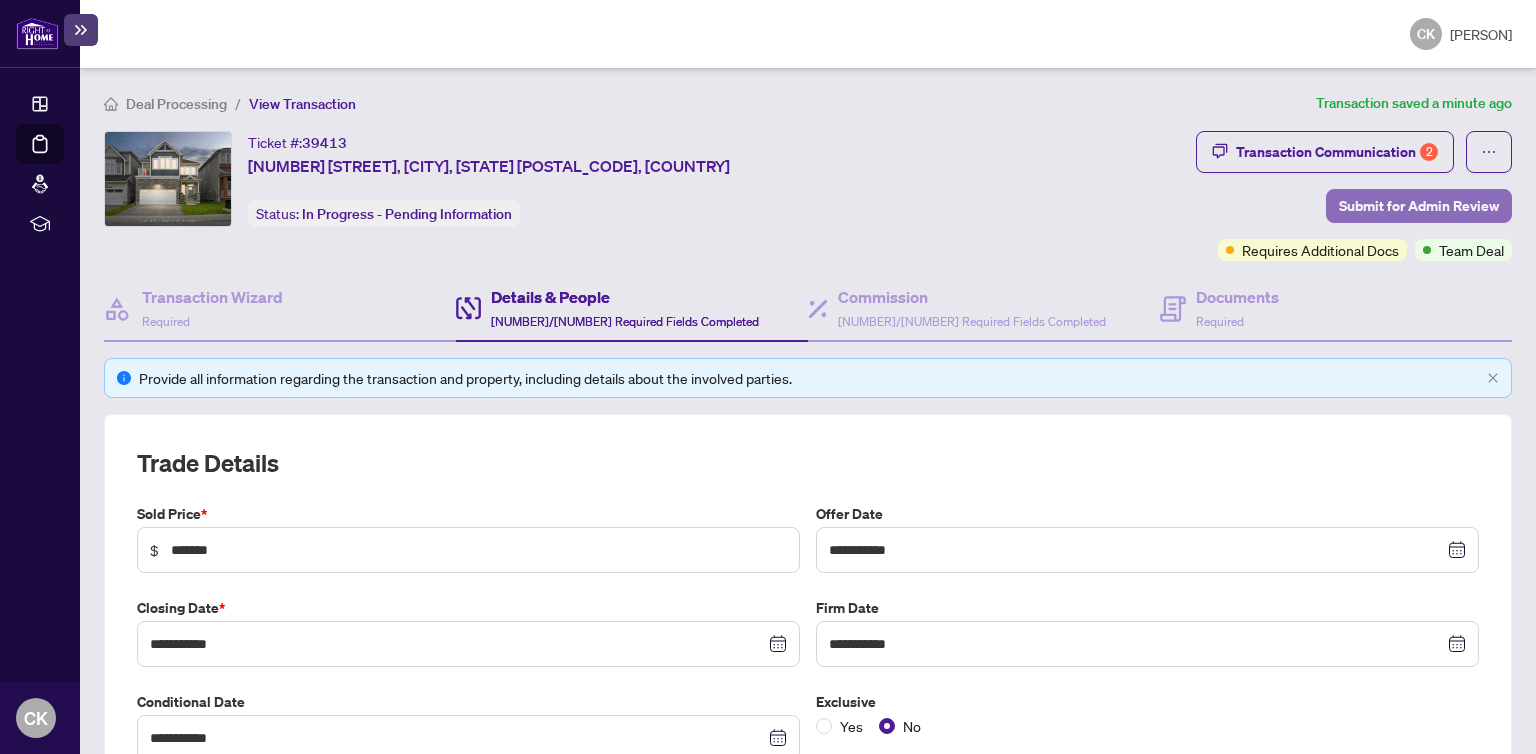 click on "Submit for Admin Review" at bounding box center [1419, 206] 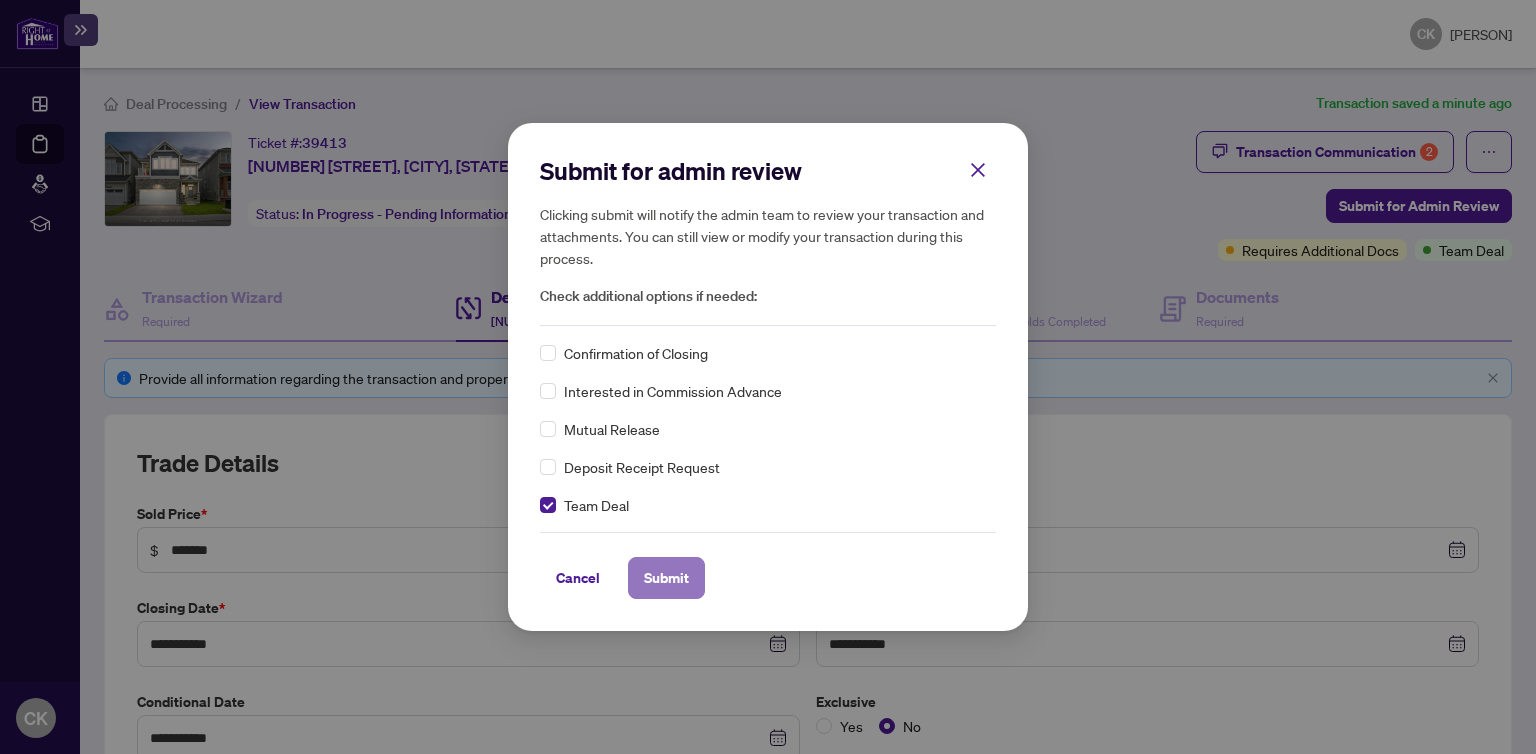 click on "Submit" at bounding box center [666, 578] 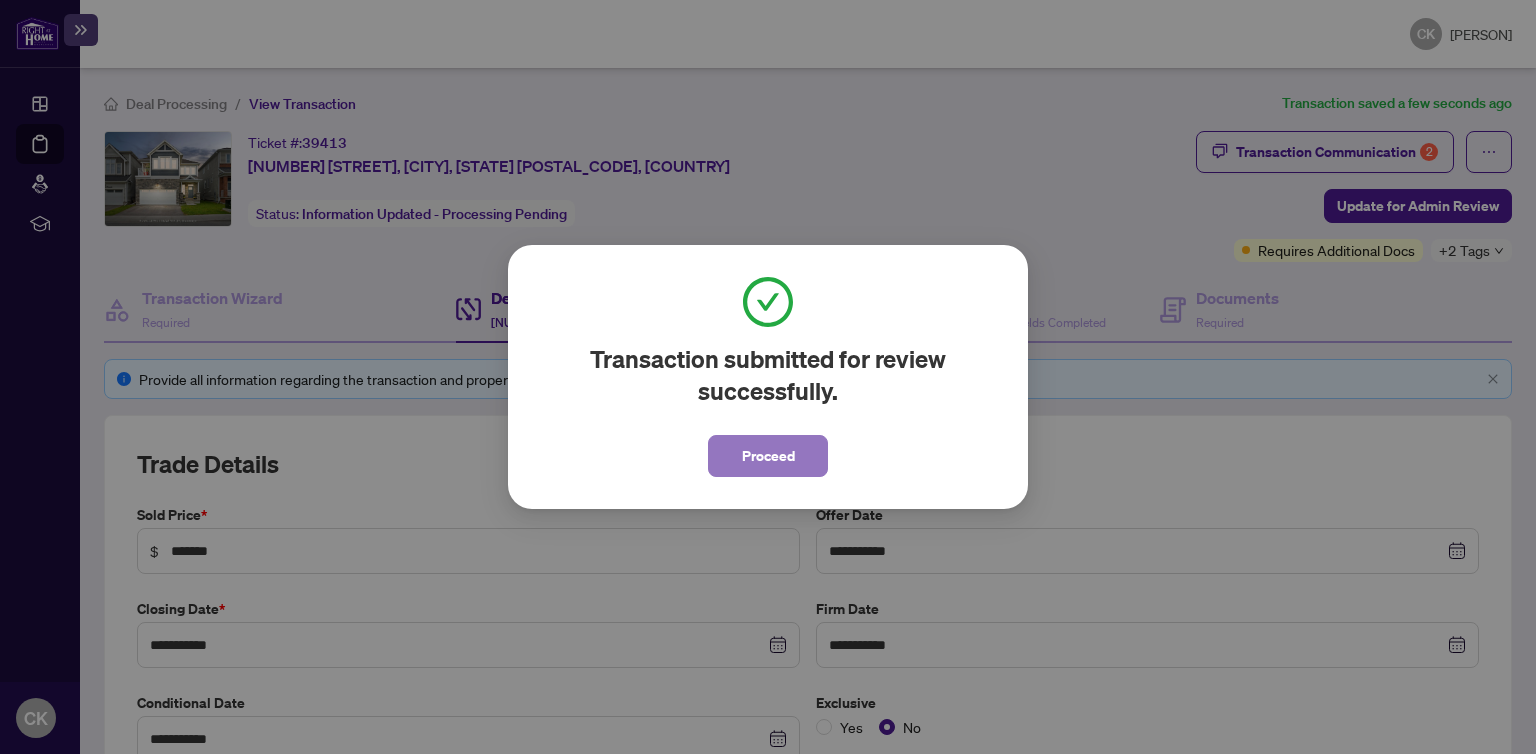 click on "Proceed" at bounding box center (768, 456) 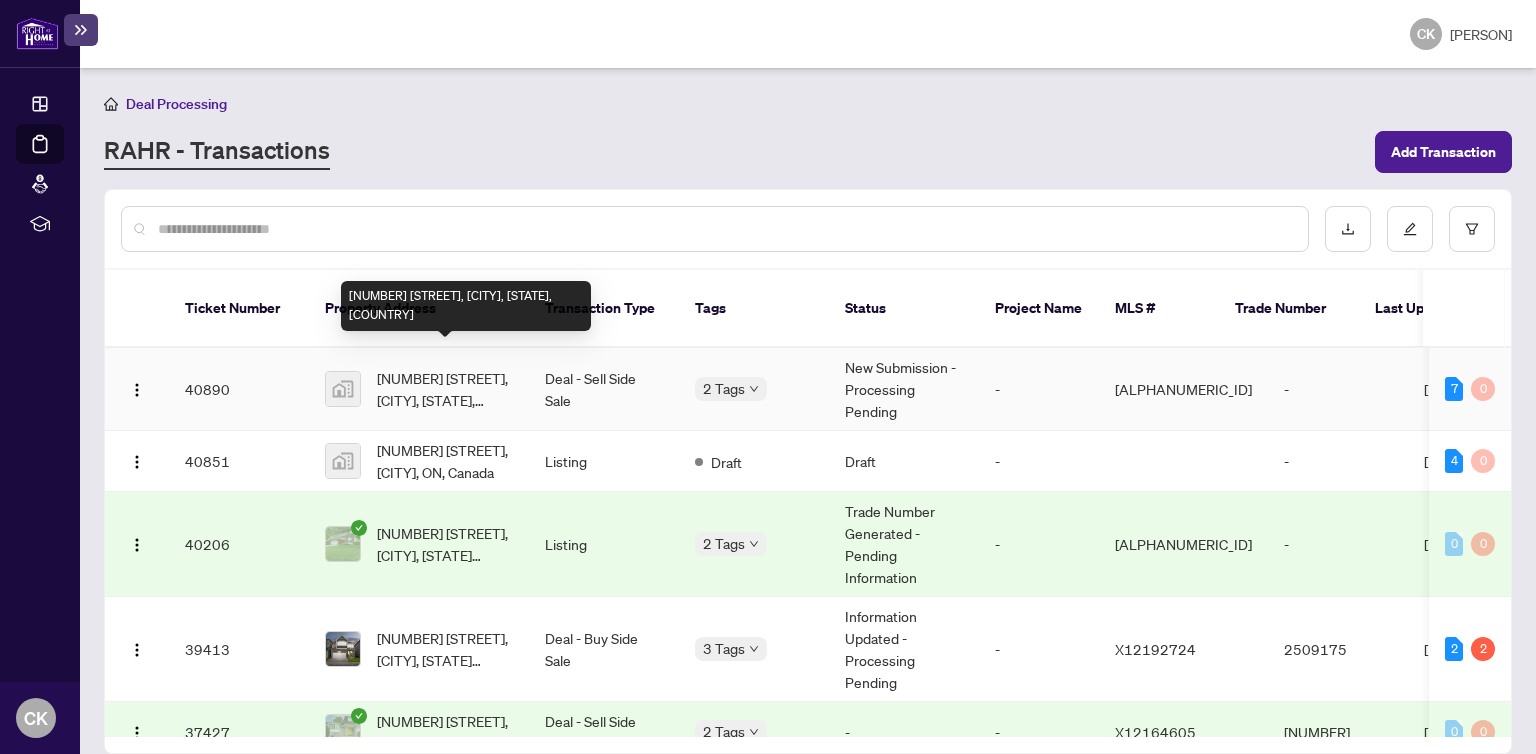 click on "[NUMBER] [STREET], [CITY], [STATE], [COUNTRY]" at bounding box center [445, 389] 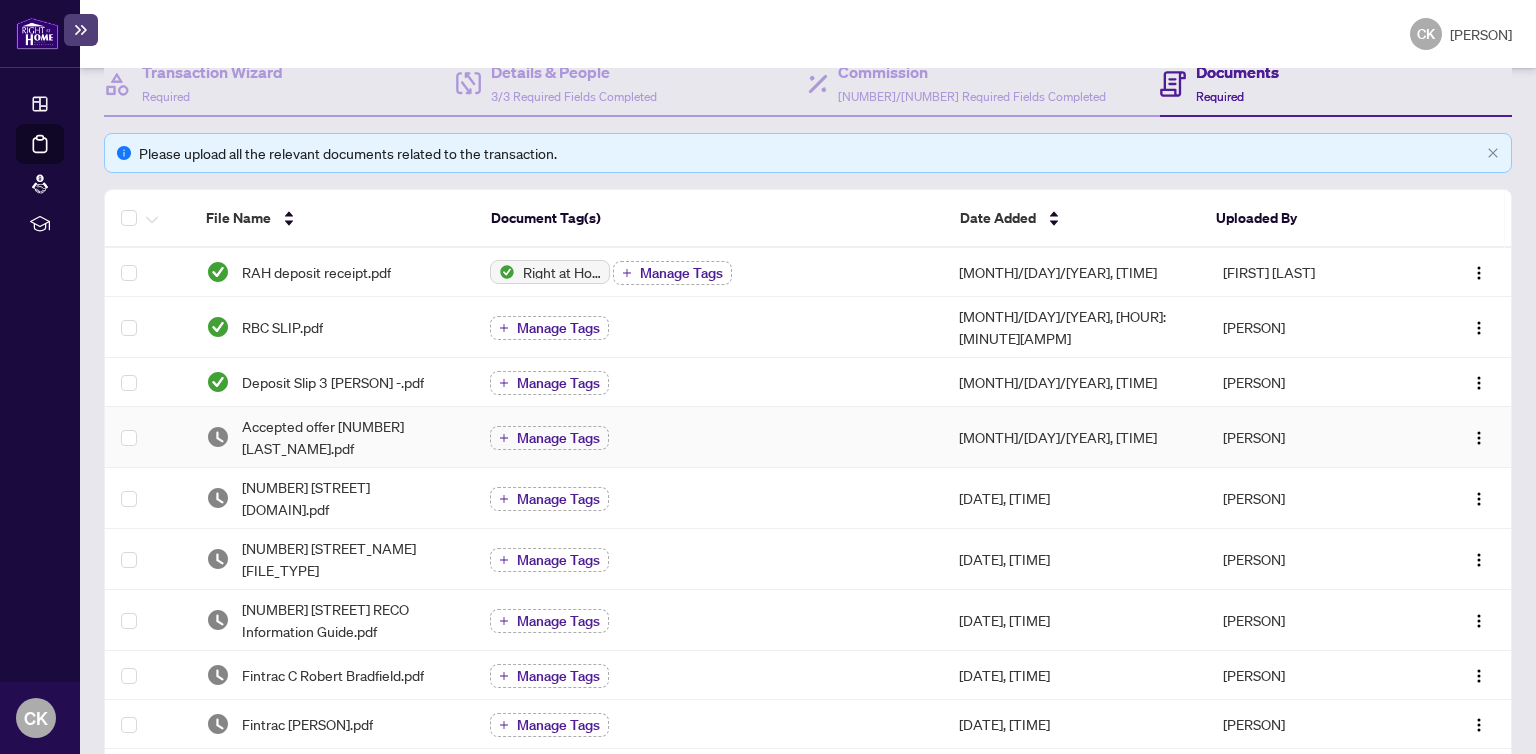 scroll, scrollTop: 0, scrollLeft: 0, axis: both 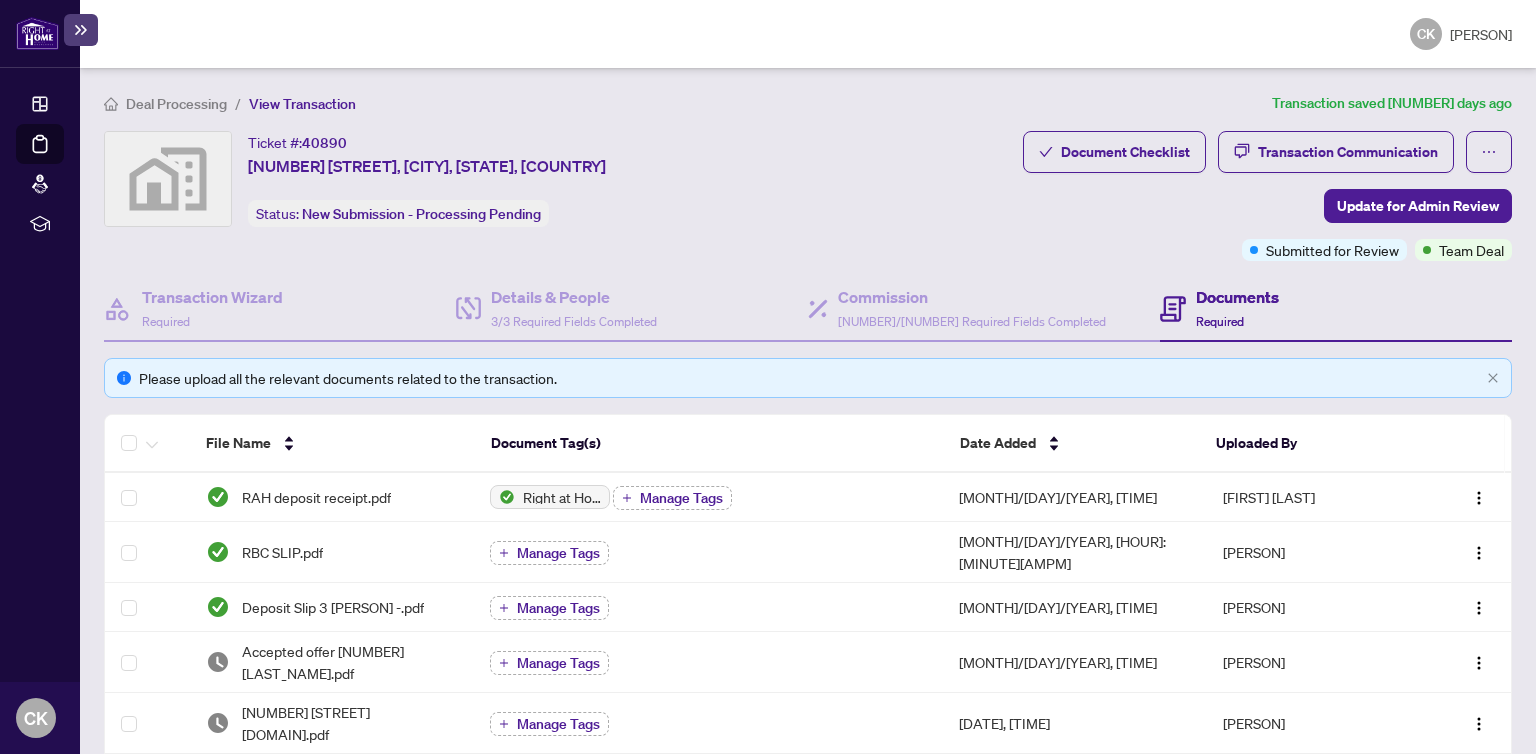 click at bounding box center (37, 33) 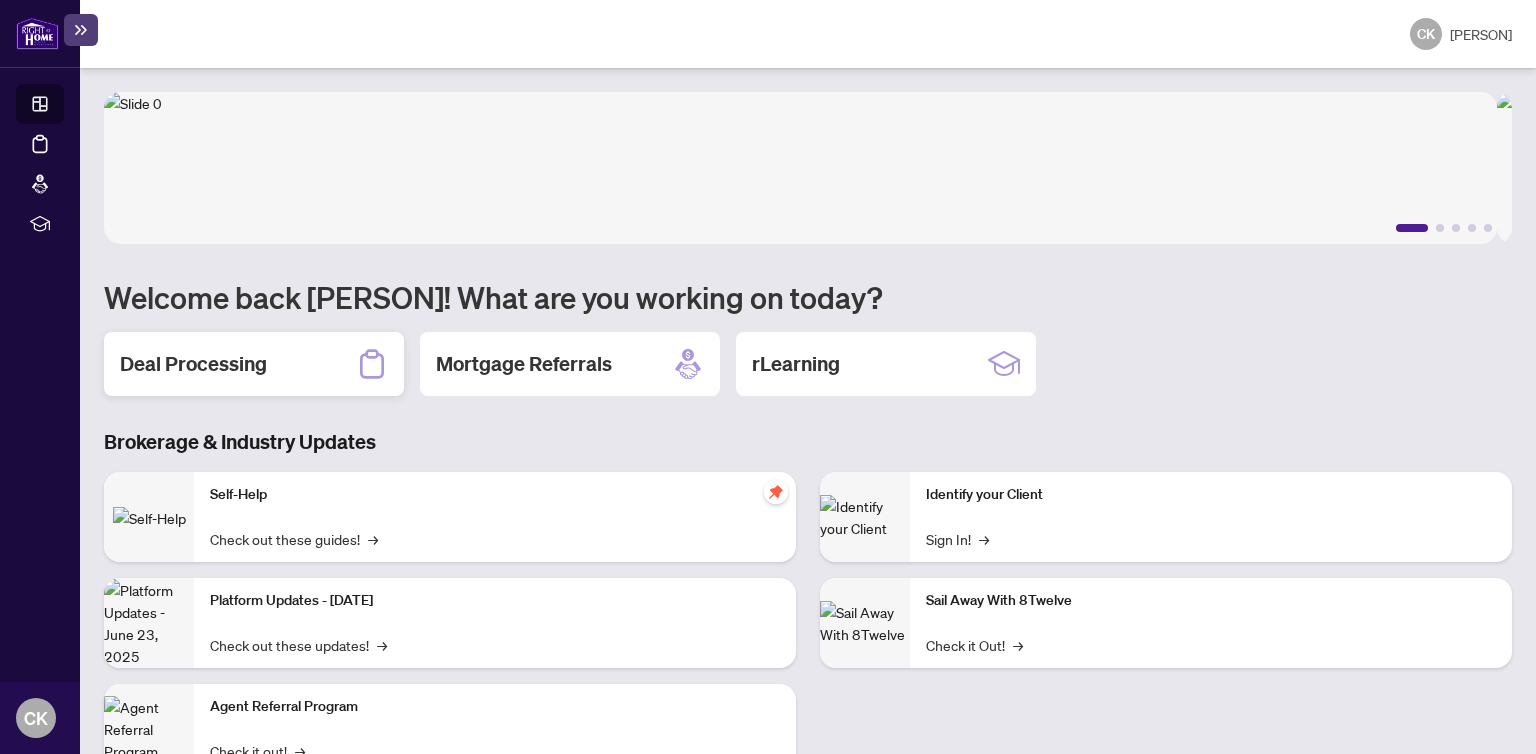 click on "Deal Processing" at bounding box center [193, 364] 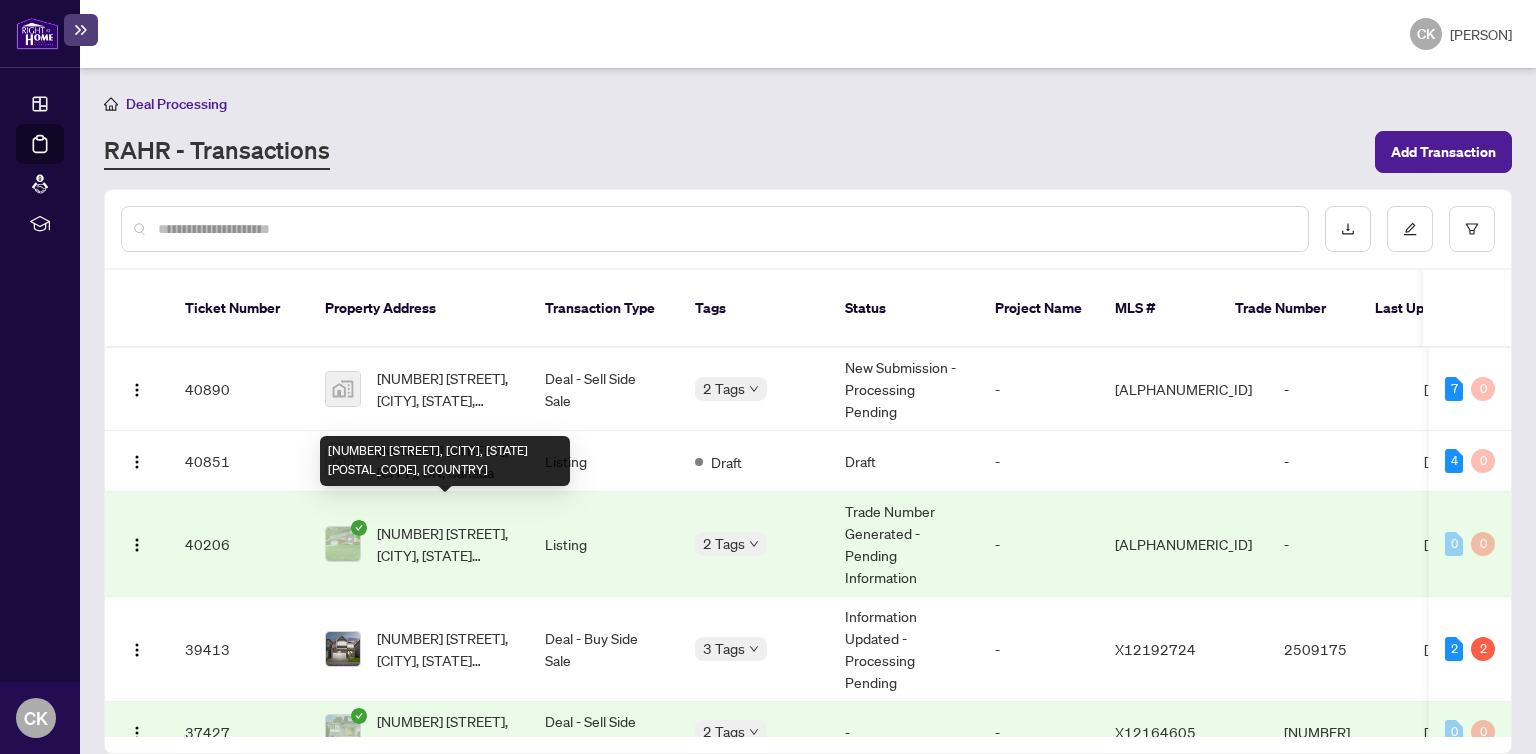 click on "[NUMBER] [STREET], [CITY], [STATE] [POSTAL_CODE], [COUNTRY]" at bounding box center [445, 544] 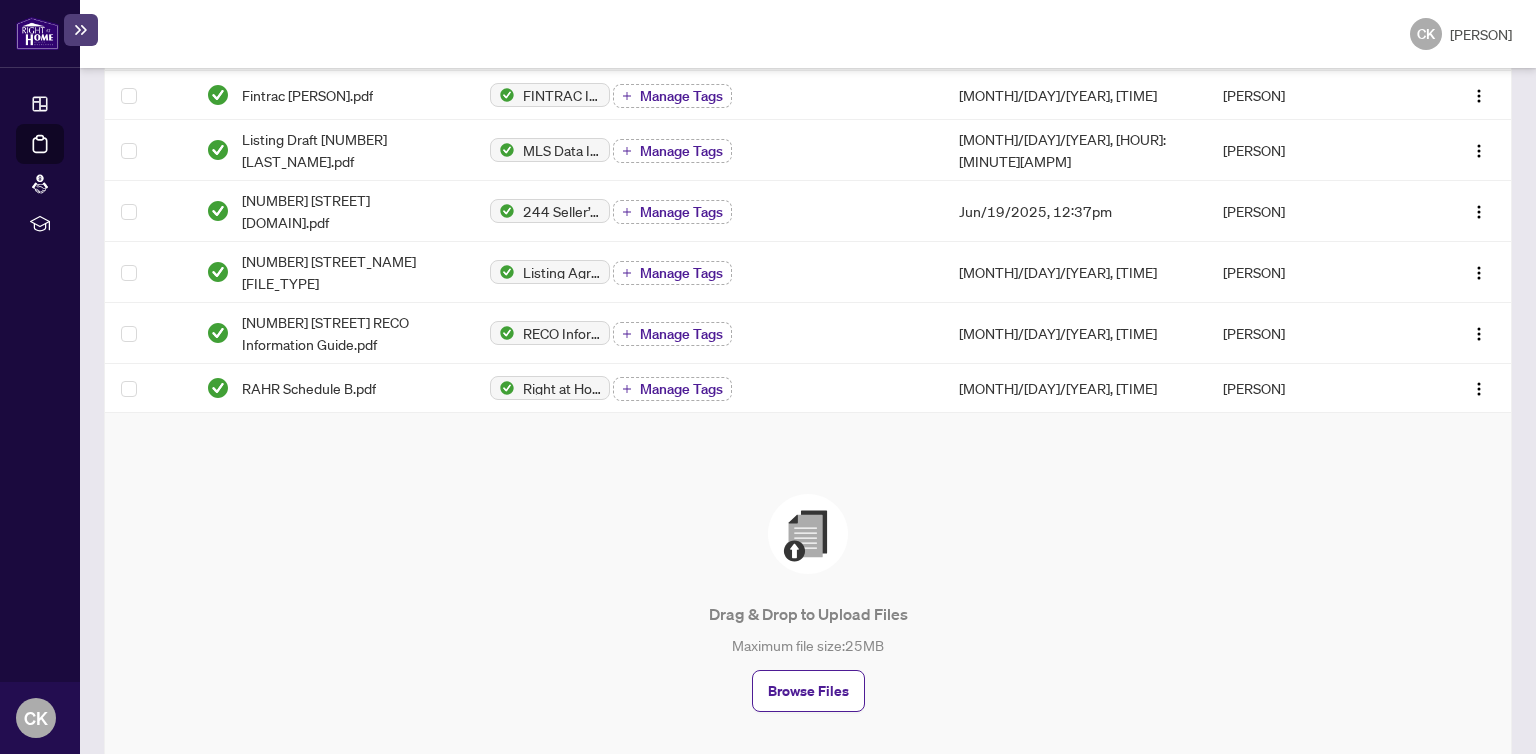 scroll, scrollTop: 0, scrollLeft: 0, axis: both 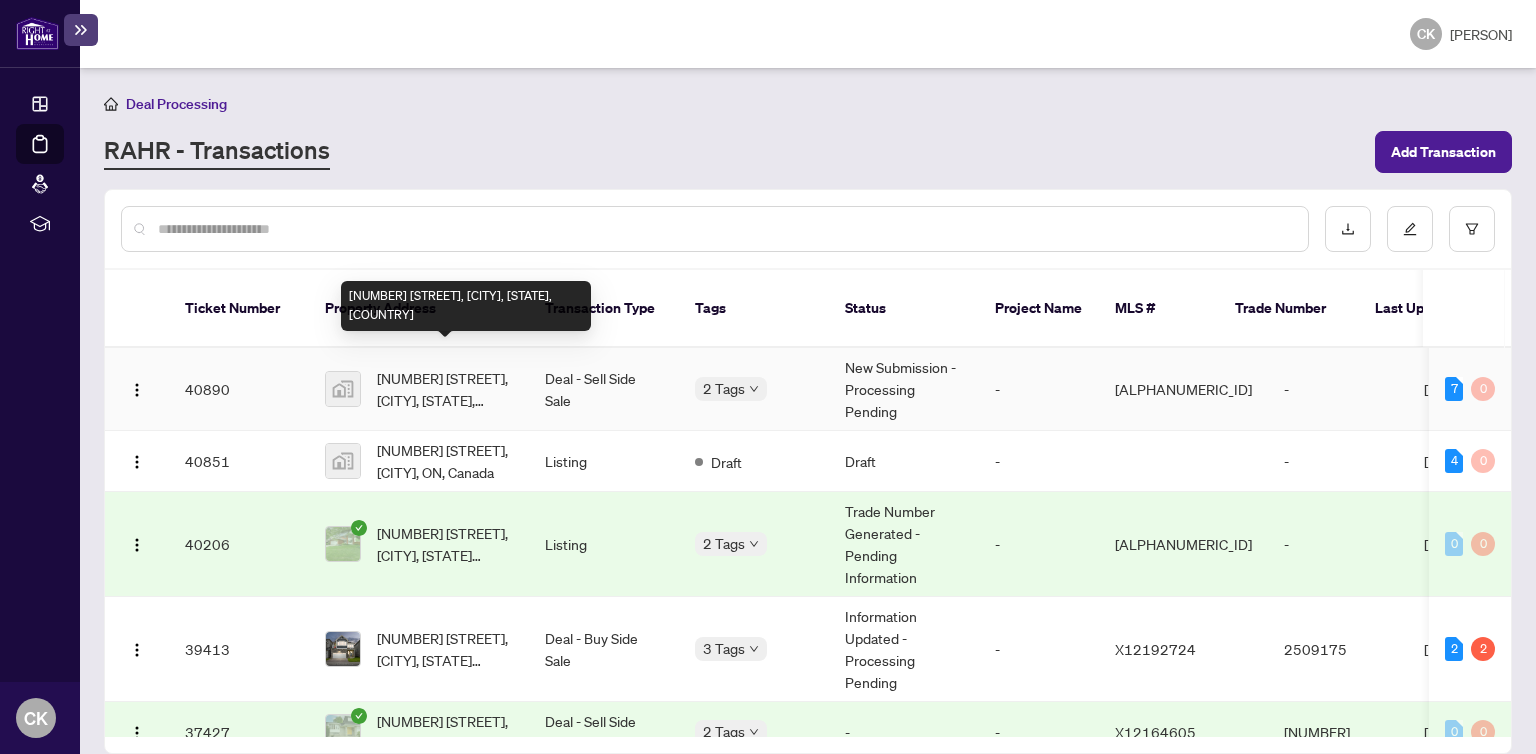 click on "[NUMBER] [STREET], [CITY], [STATE], [COUNTRY]" at bounding box center [445, 389] 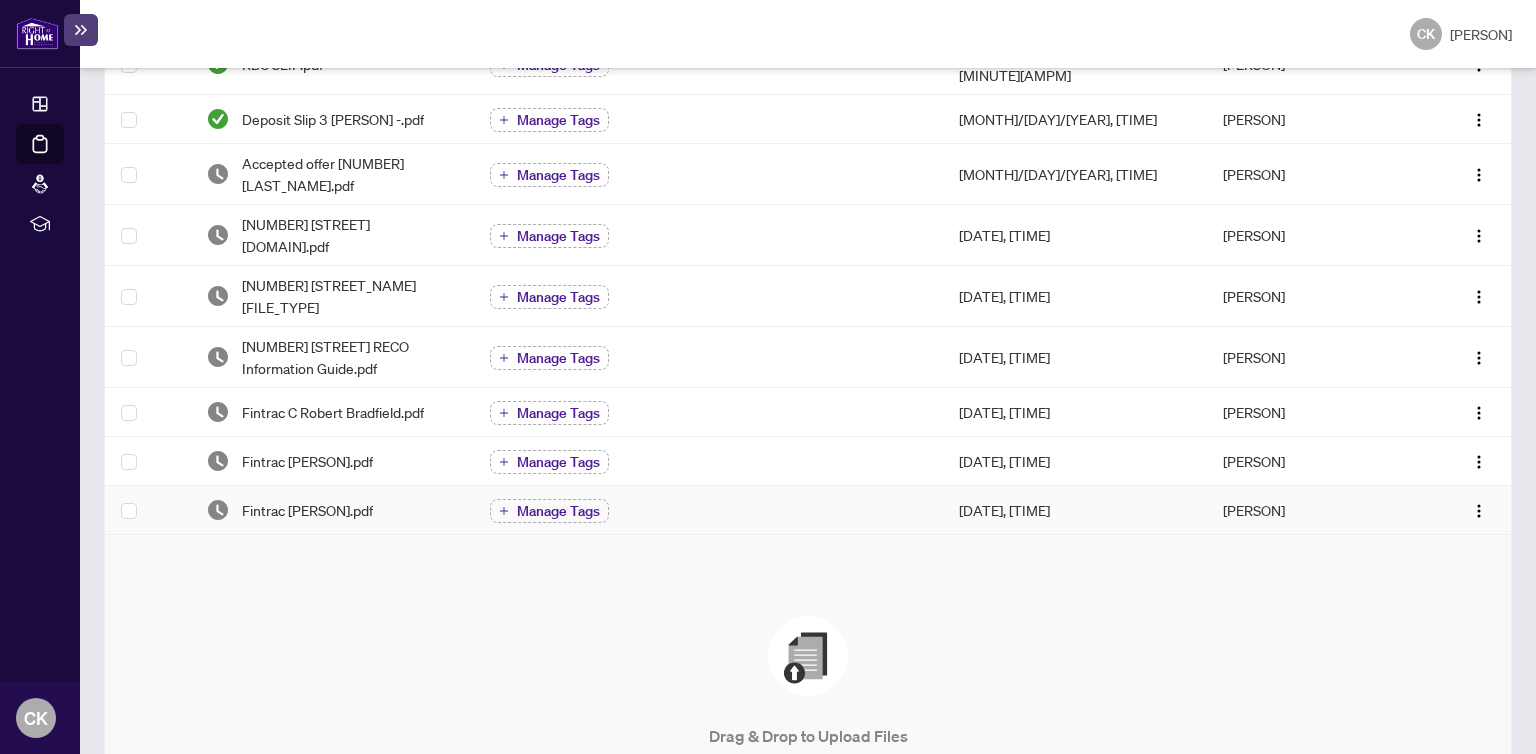 scroll, scrollTop: 600, scrollLeft: 0, axis: vertical 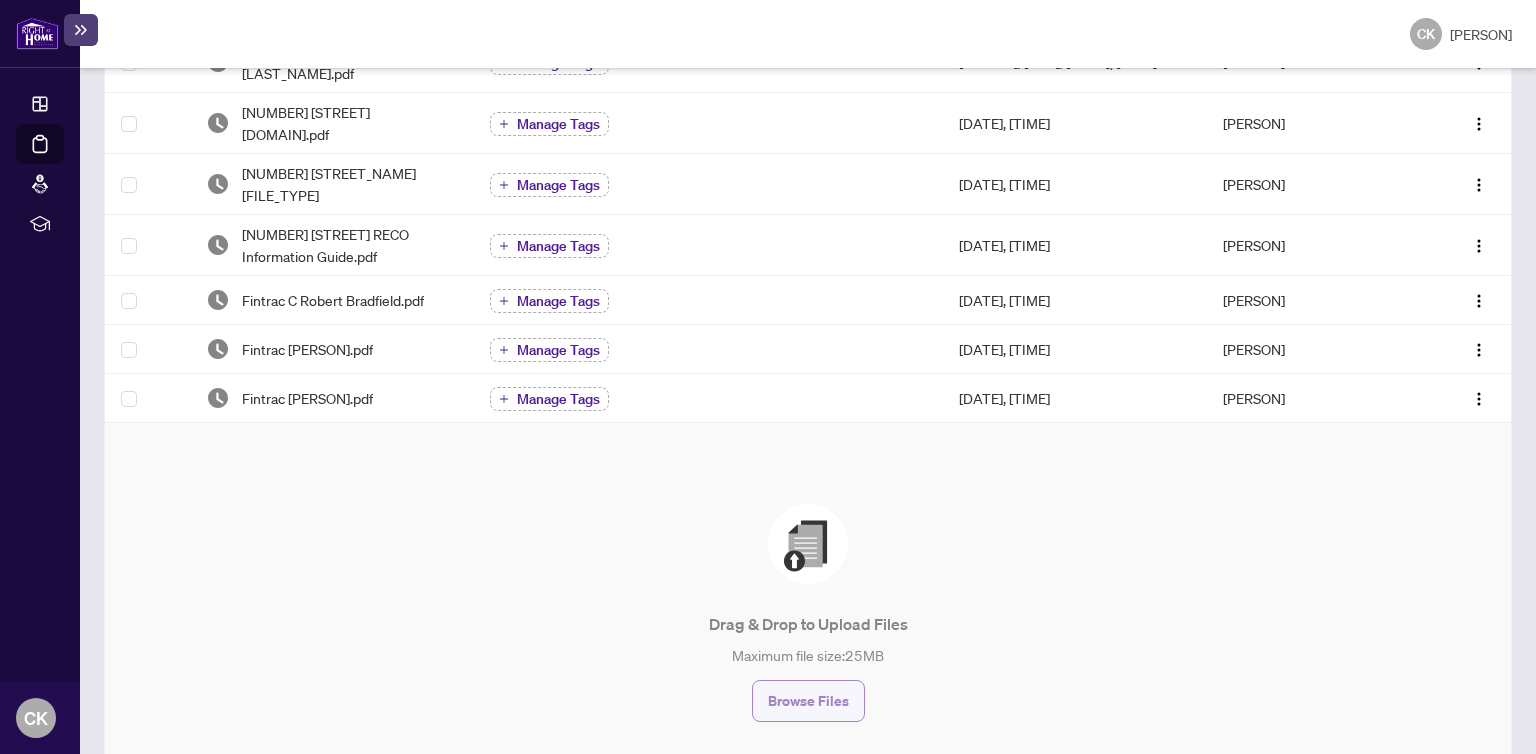 click on "Browse Files" at bounding box center (808, 701) 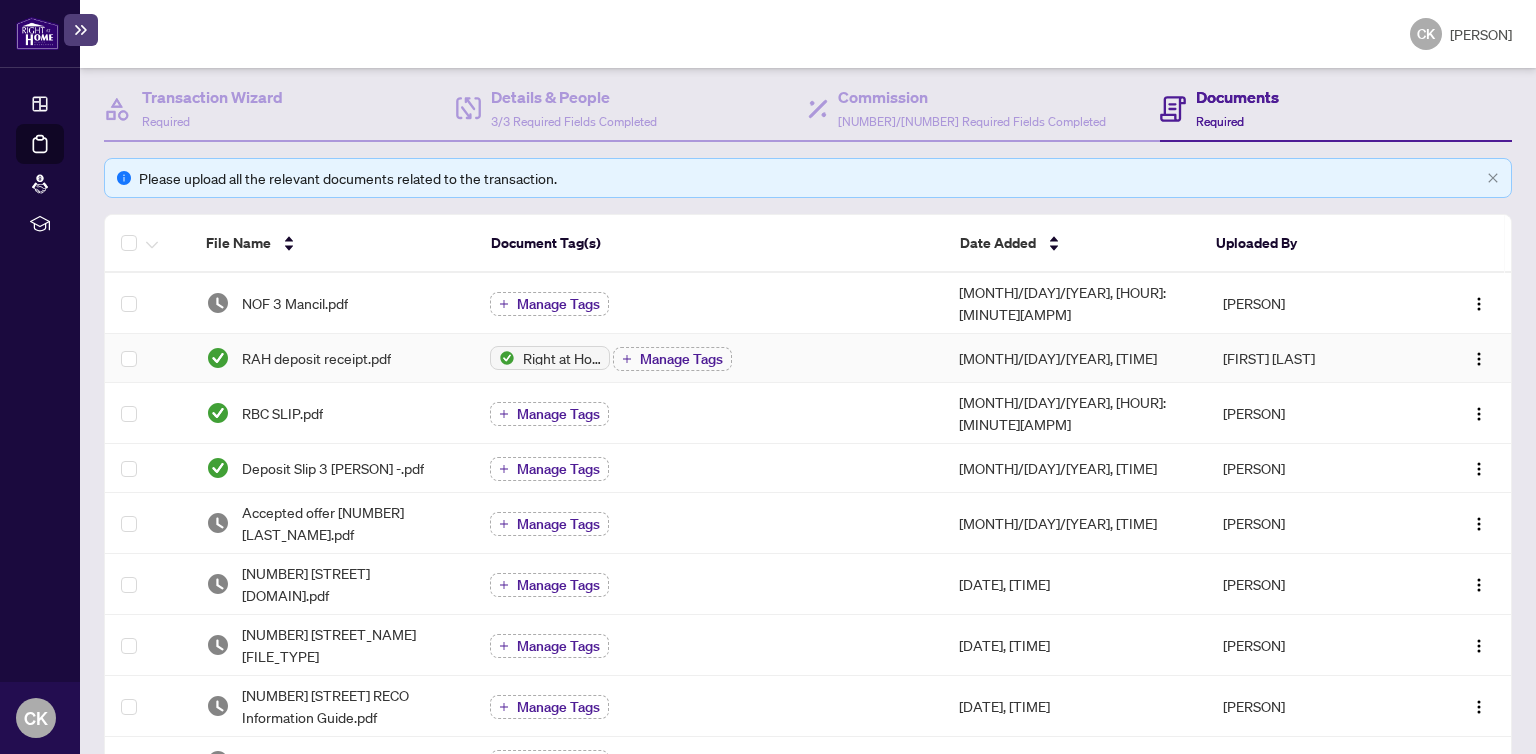 scroll, scrollTop: 0, scrollLeft: 0, axis: both 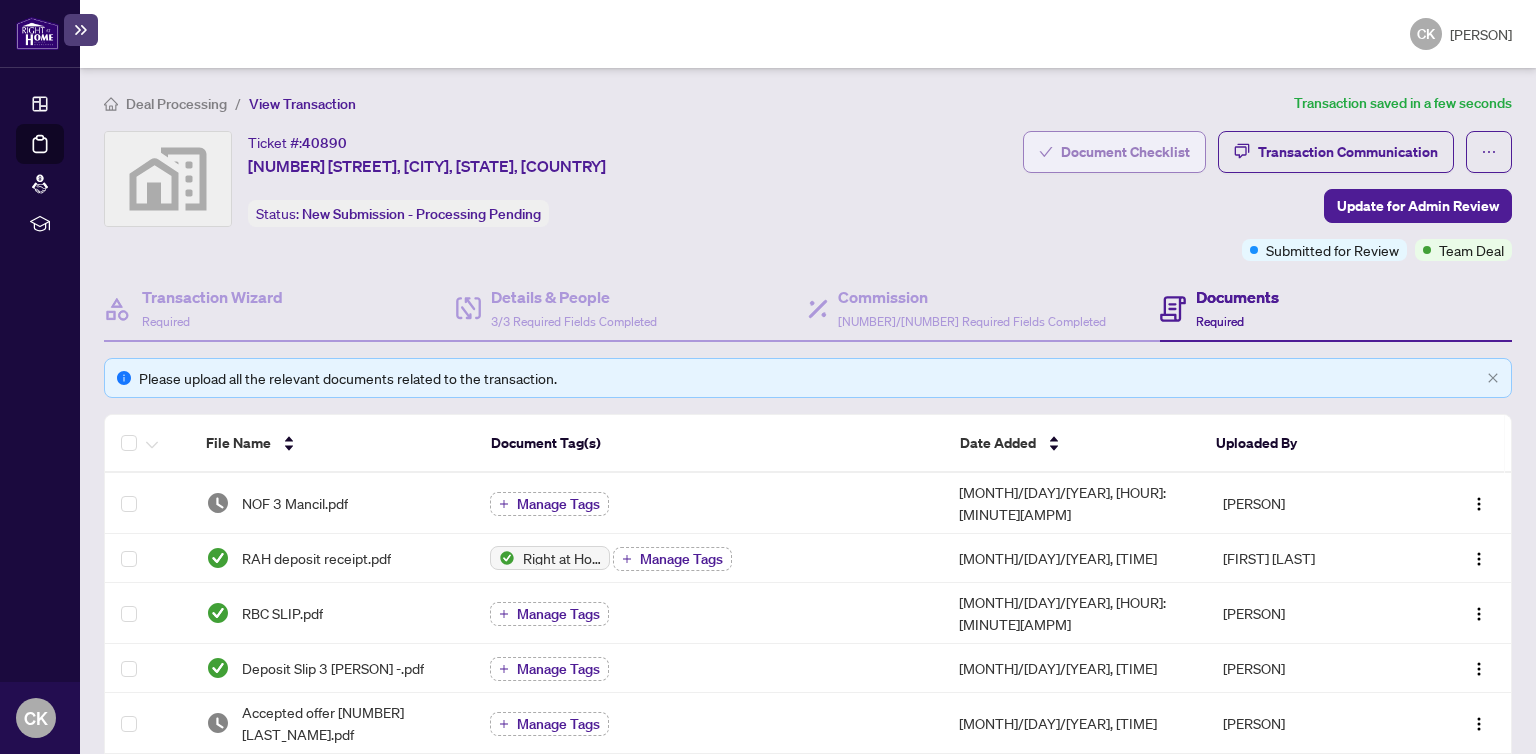 click on "Document Checklist" at bounding box center [1125, 152] 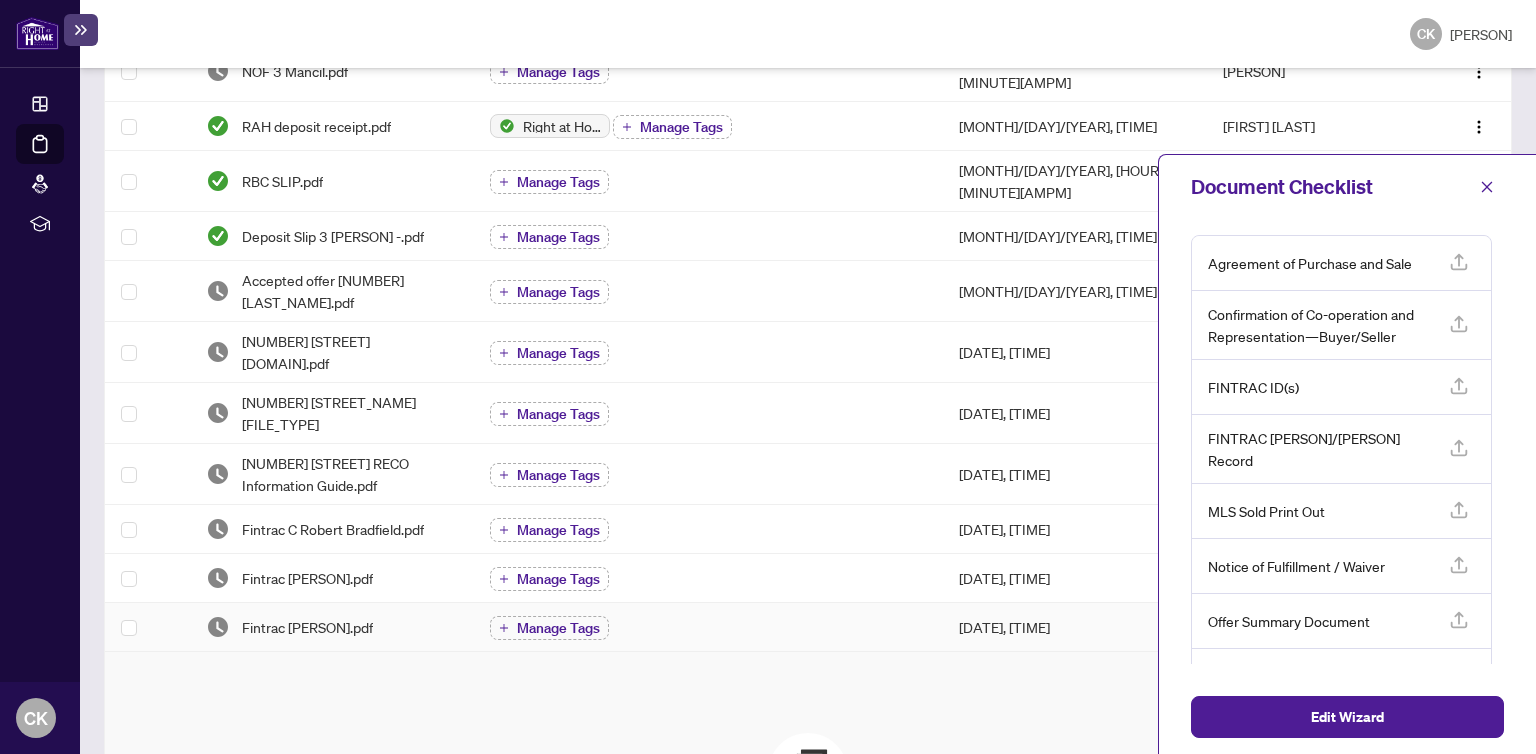 scroll, scrollTop: 400, scrollLeft: 0, axis: vertical 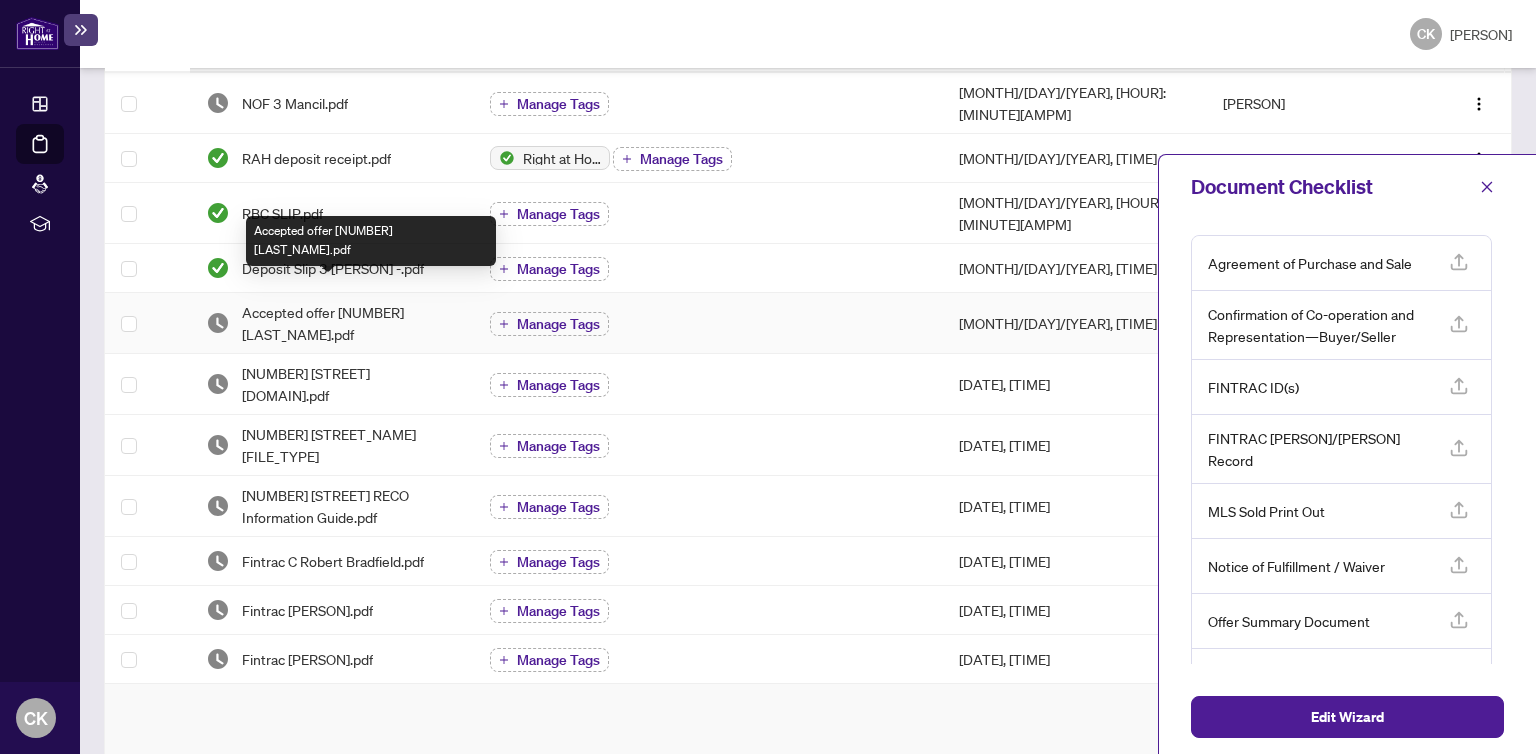 click on "Accepted offer [NUMBER] [LAST_NAME].pdf" at bounding box center [350, 323] 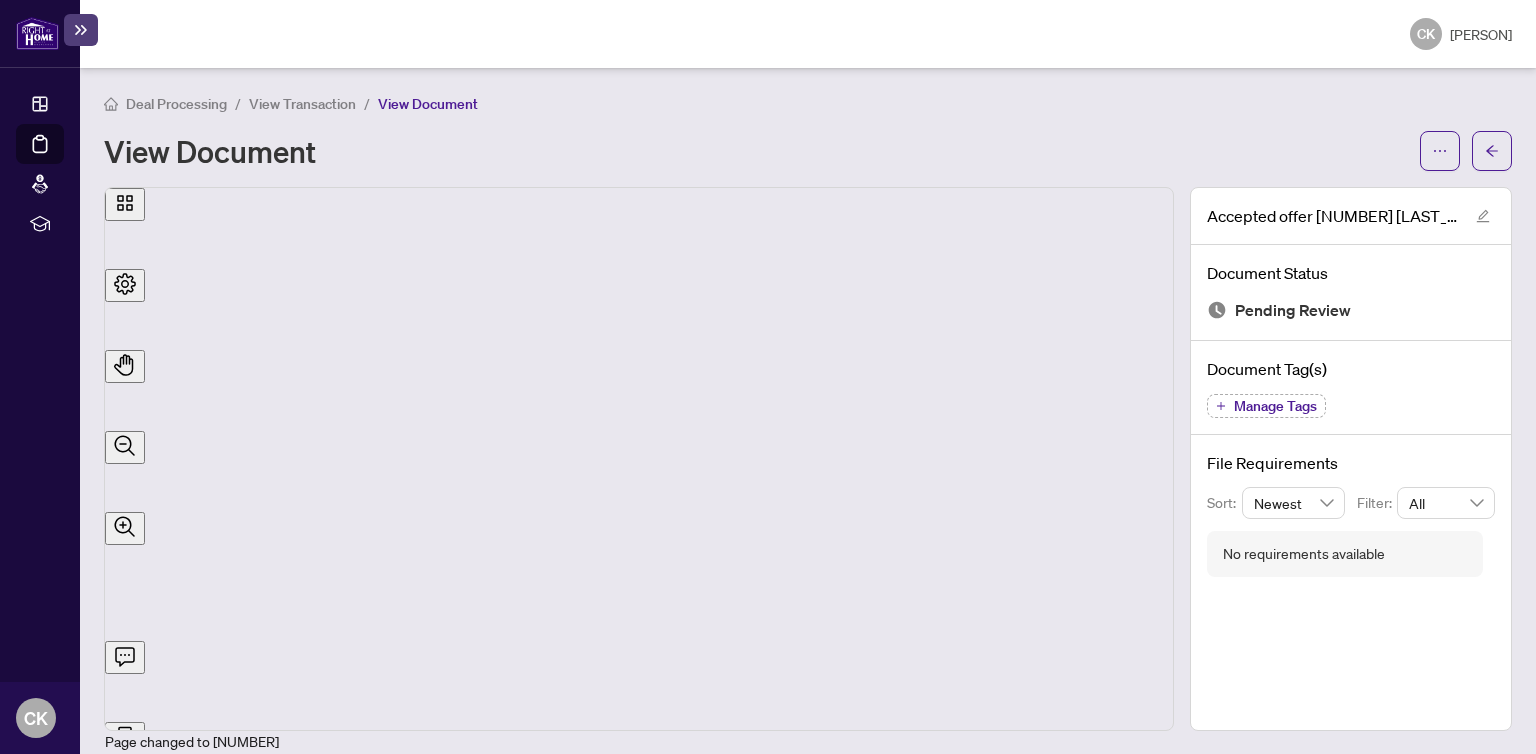 scroll, scrollTop: 9670, scrollLeft: 0, axis: vertical 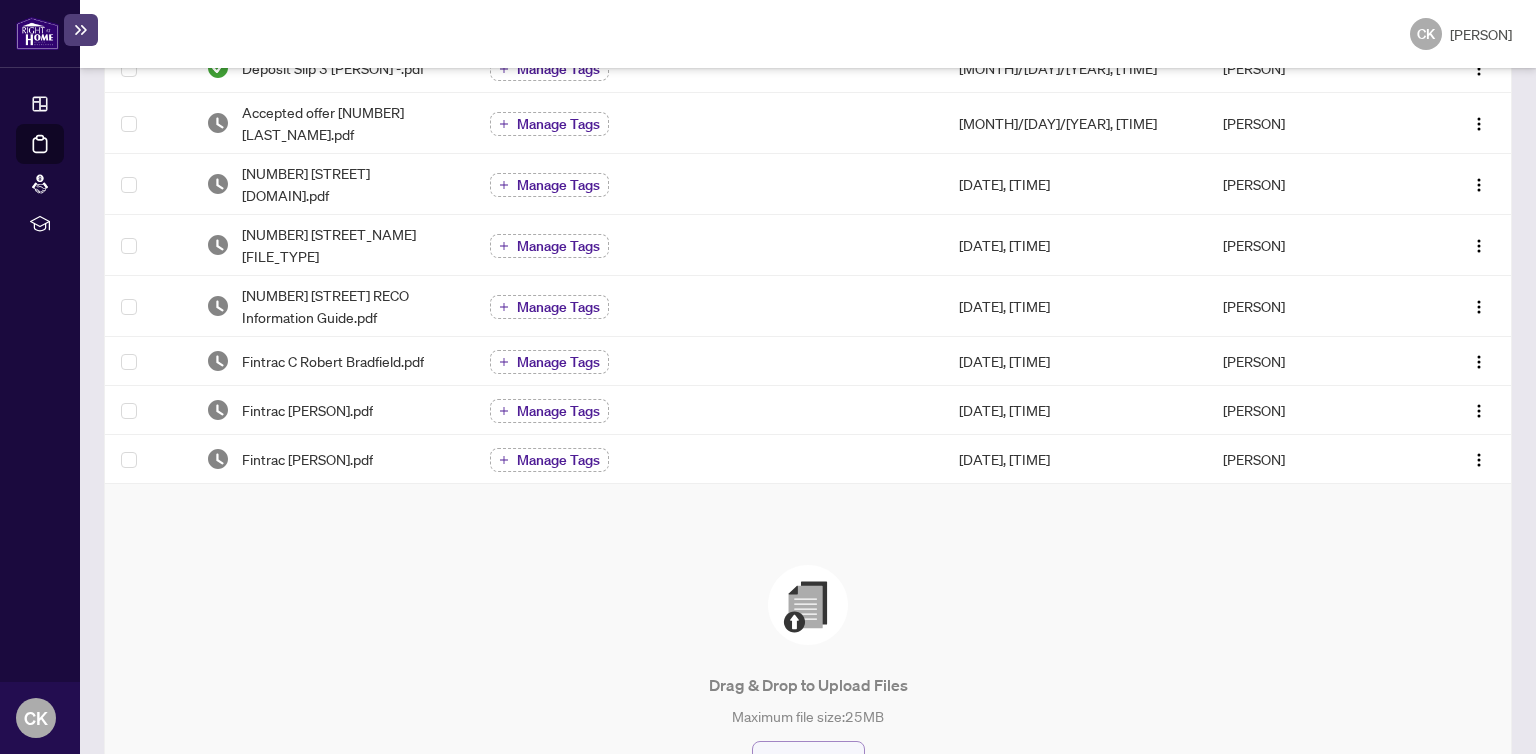 click on "Browse Files" at bounding box center [808, 762] 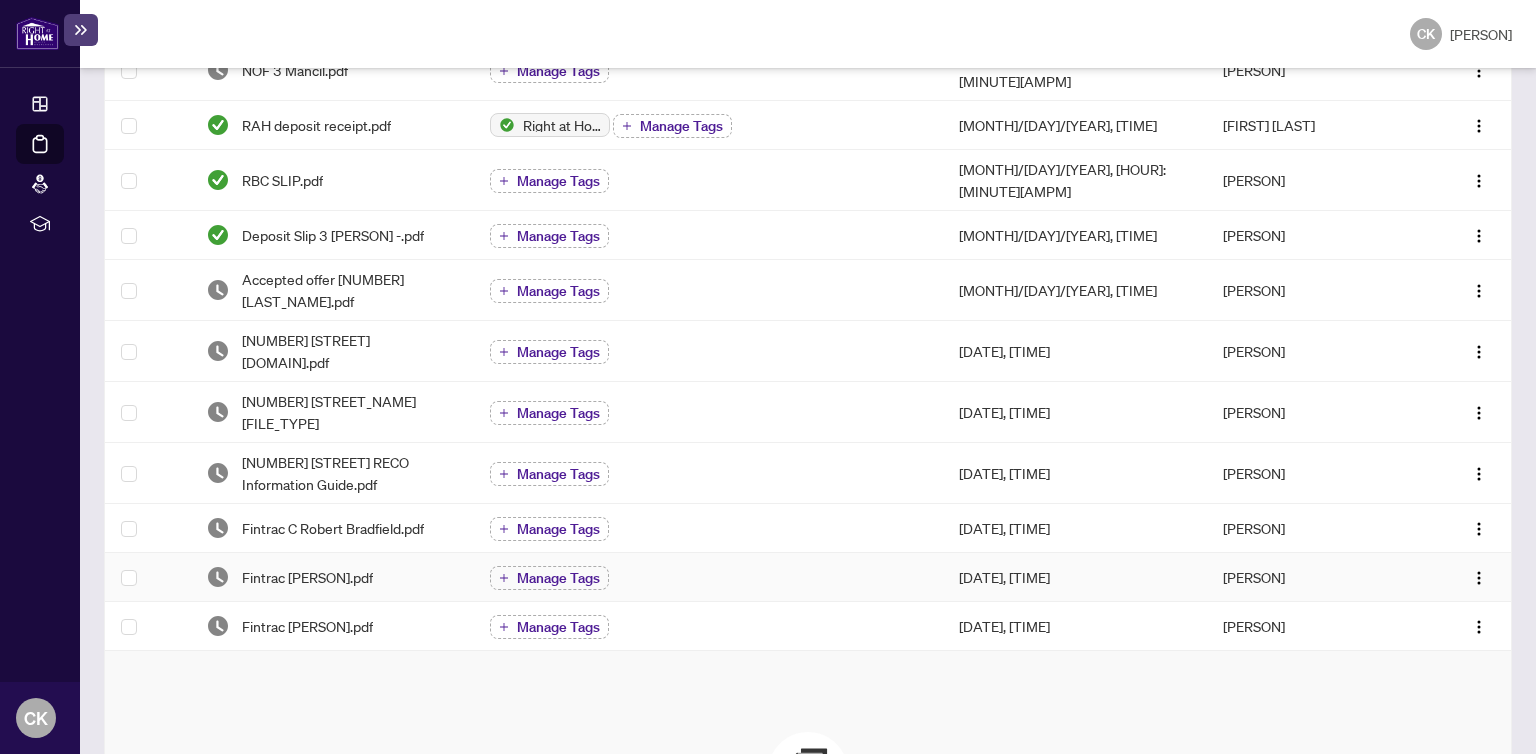 scroll, scrollTop: 700, scrollLeft: 0, axis: vertical 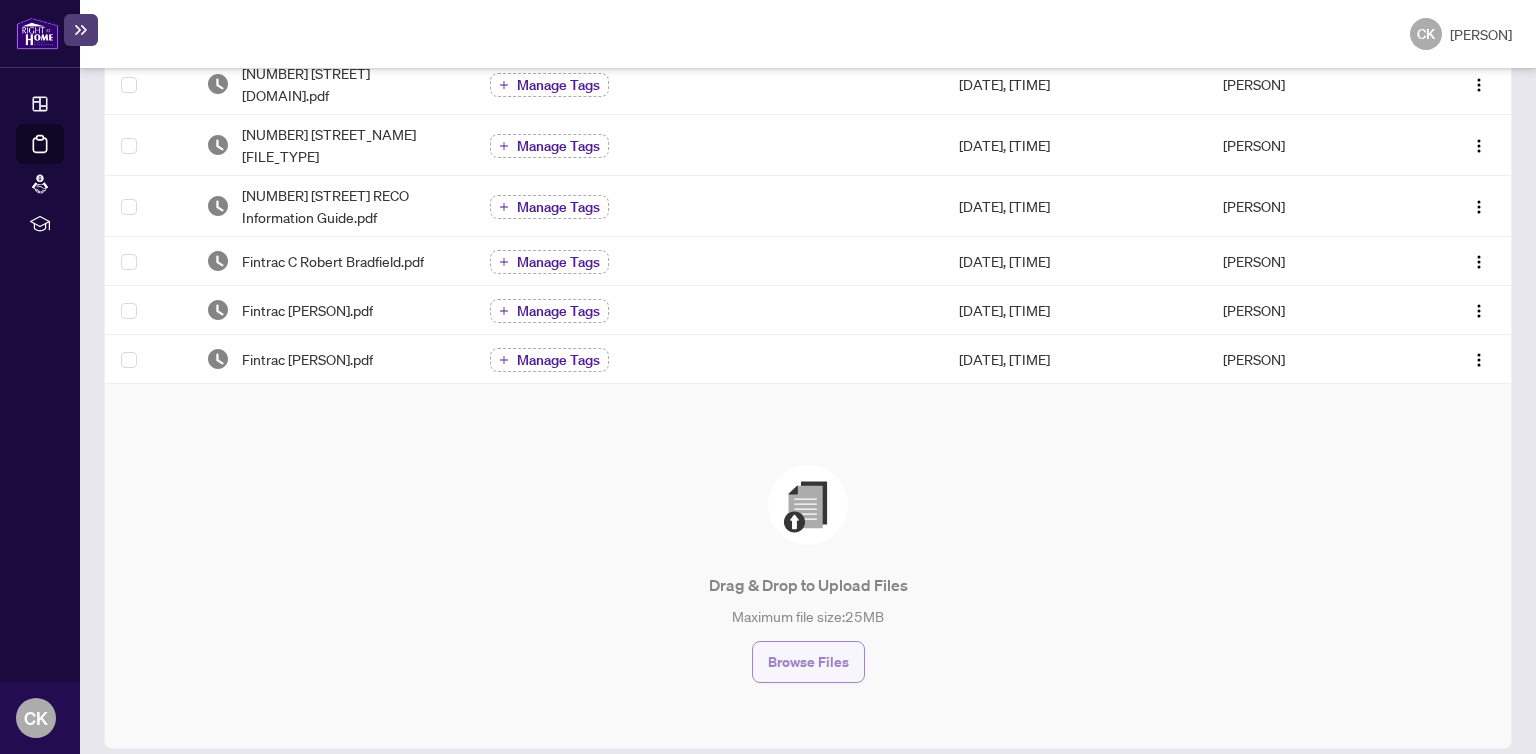 click on "Browse Files" at bounding box center (808, 662) 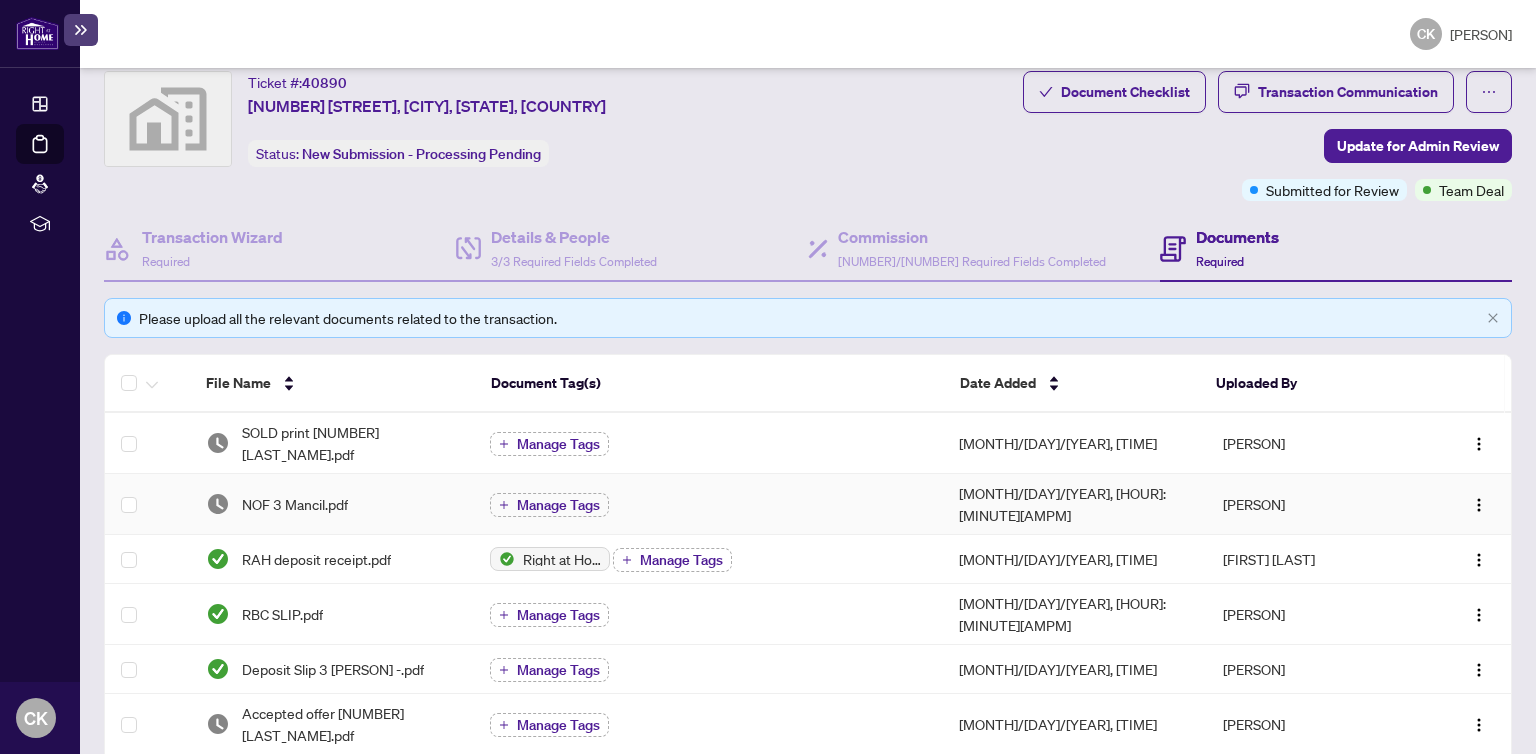 scroll, scrollTop: 0, scrollLeft: 0, axis: both 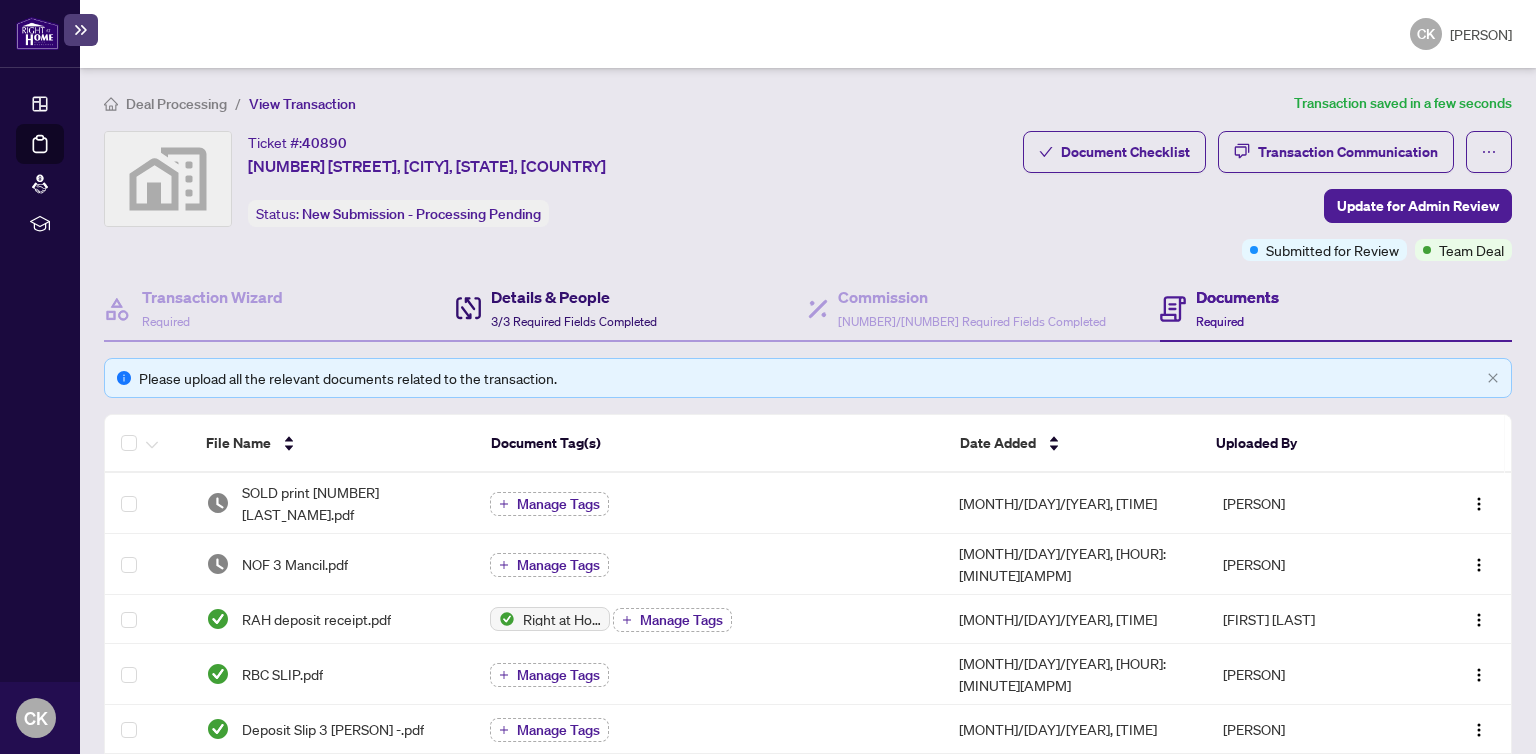 click on "Details & People" at bounding box center [574, 297] 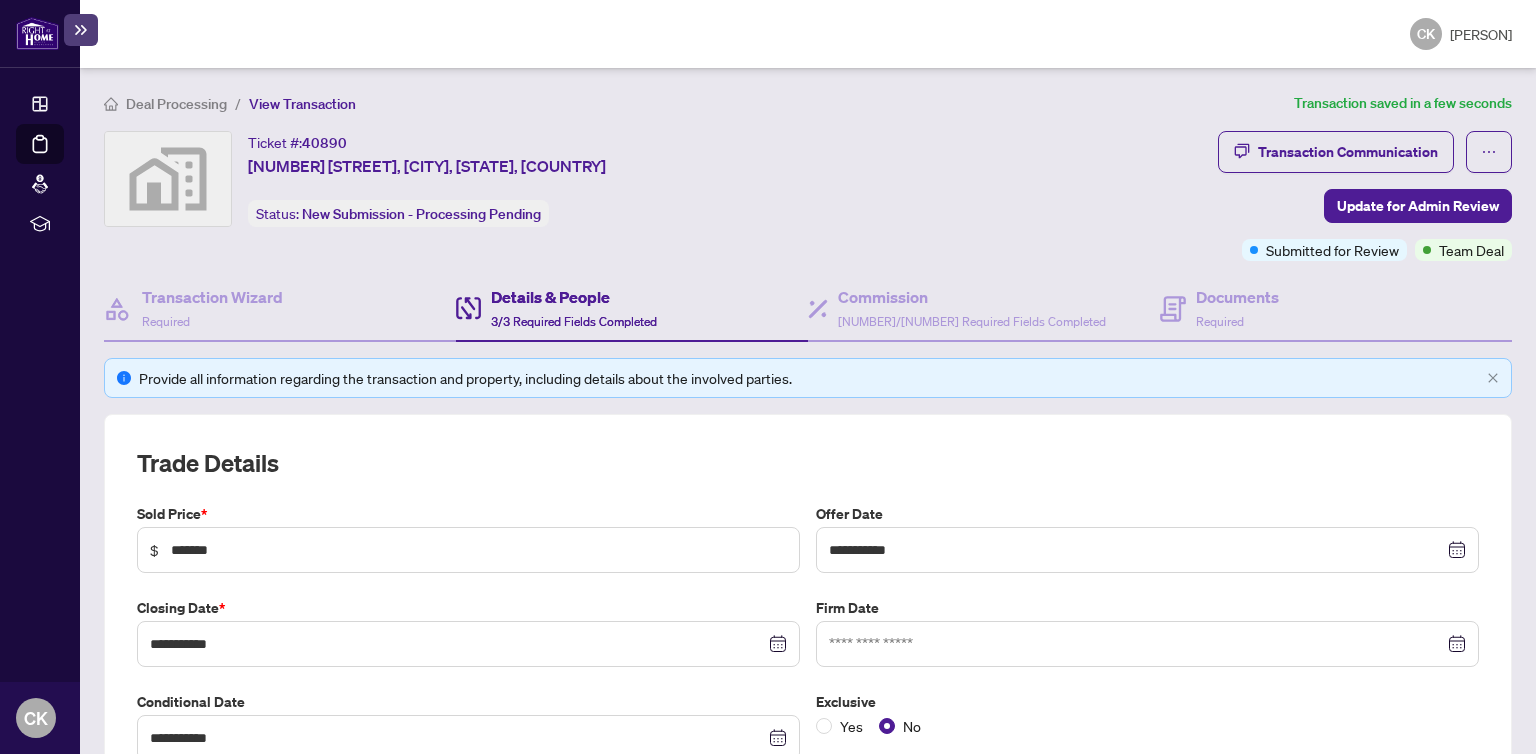 click at bounding box center [1147, 550] 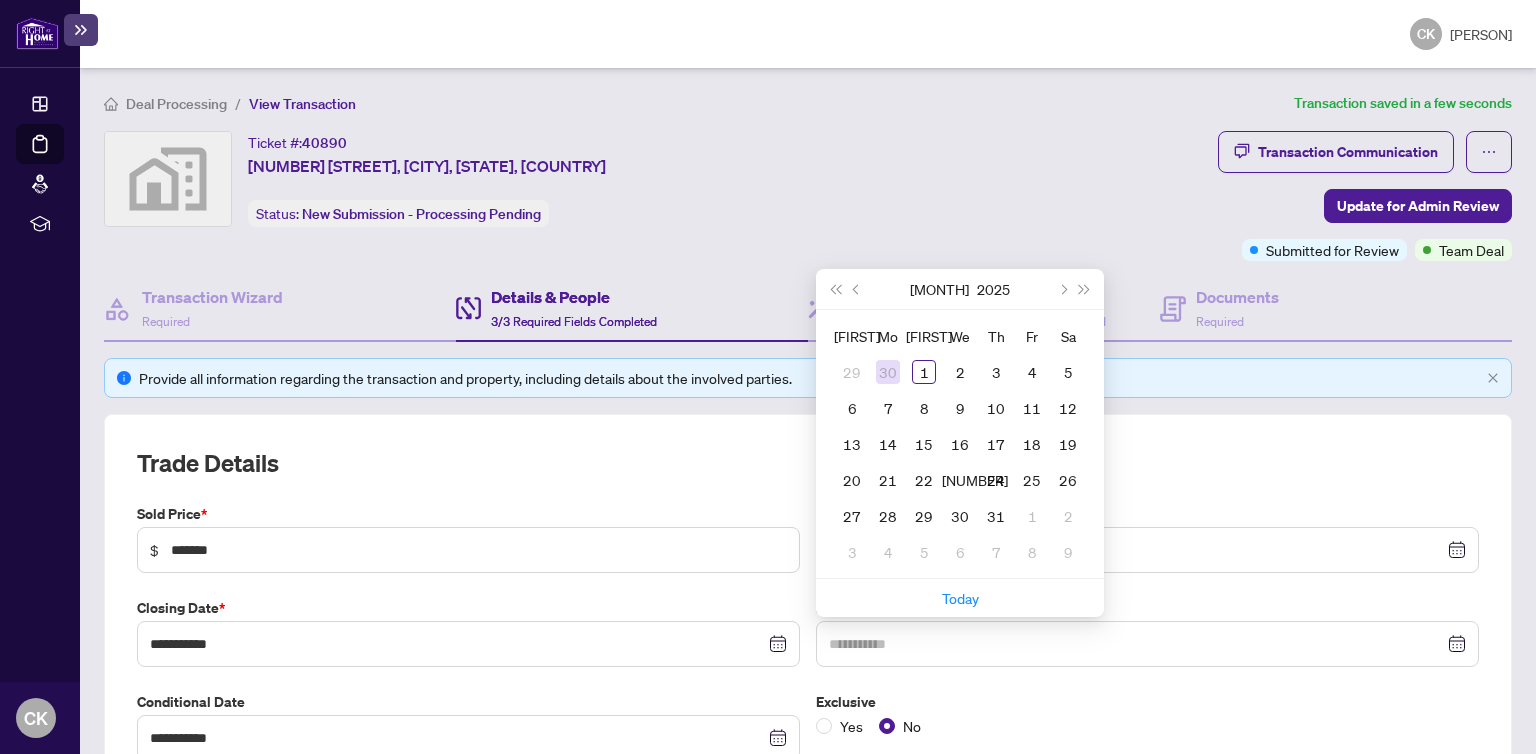 click on "30" at bounding box center [888, 372] 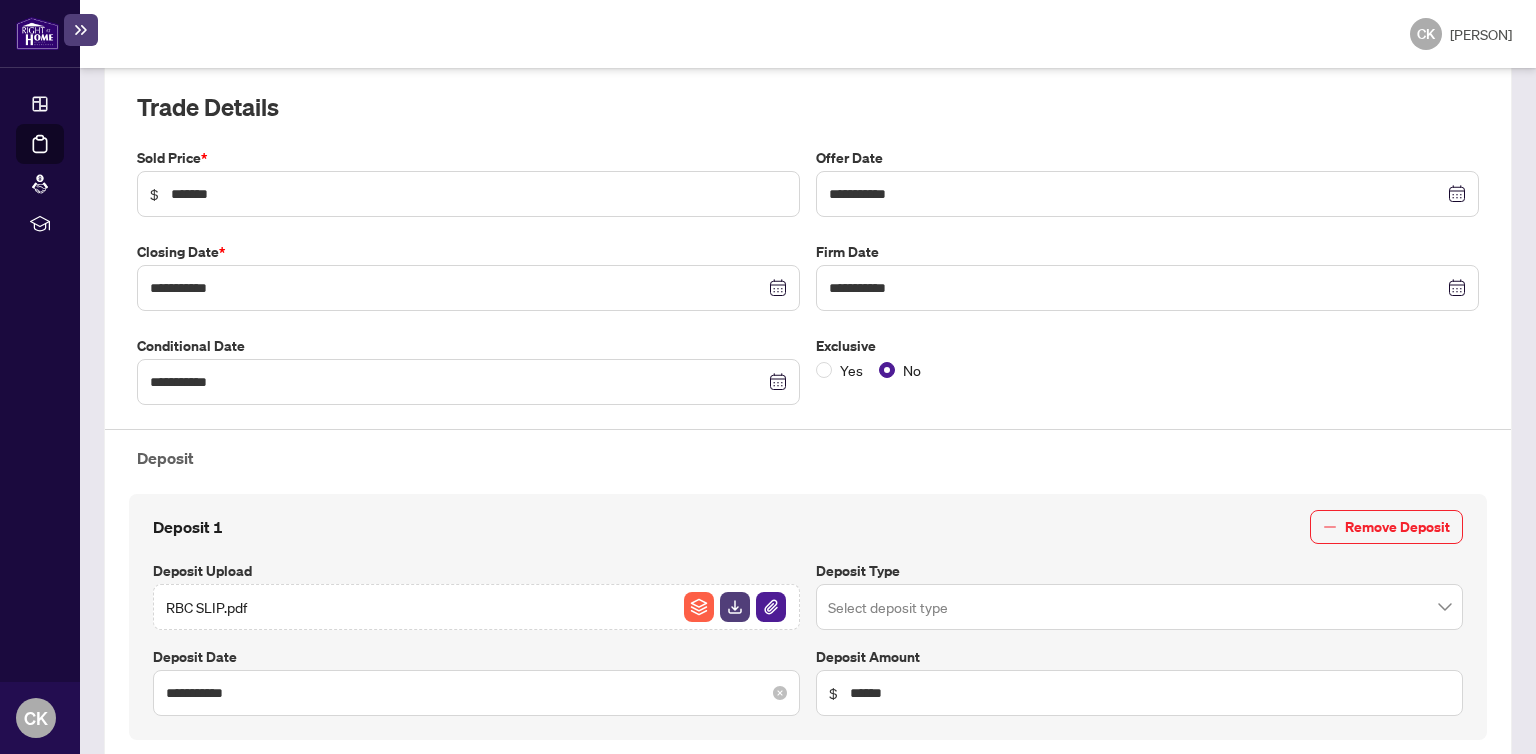scroll, scrollTop: 500, scrollLeft: 0, axis: vertical 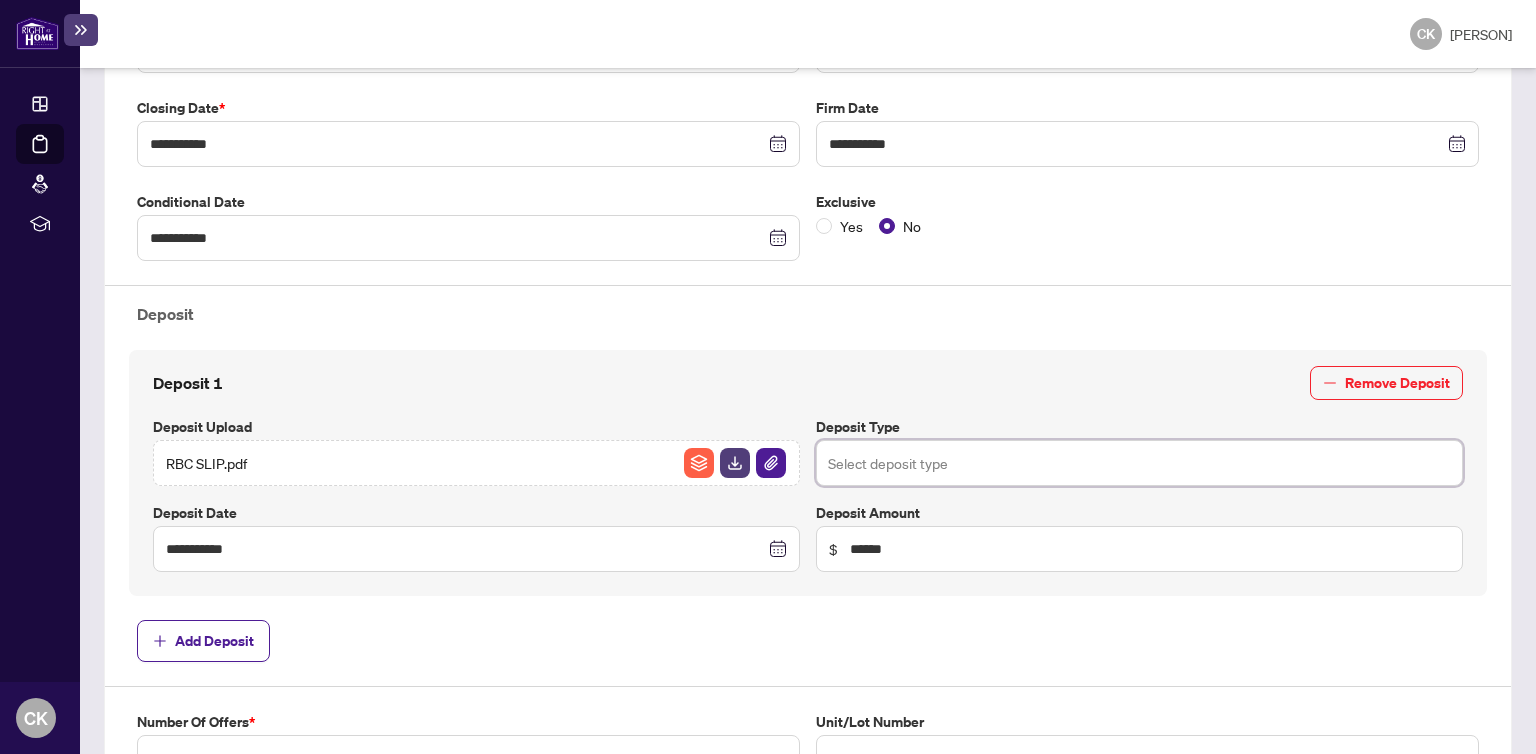 click at bounding box center (1139, 463) 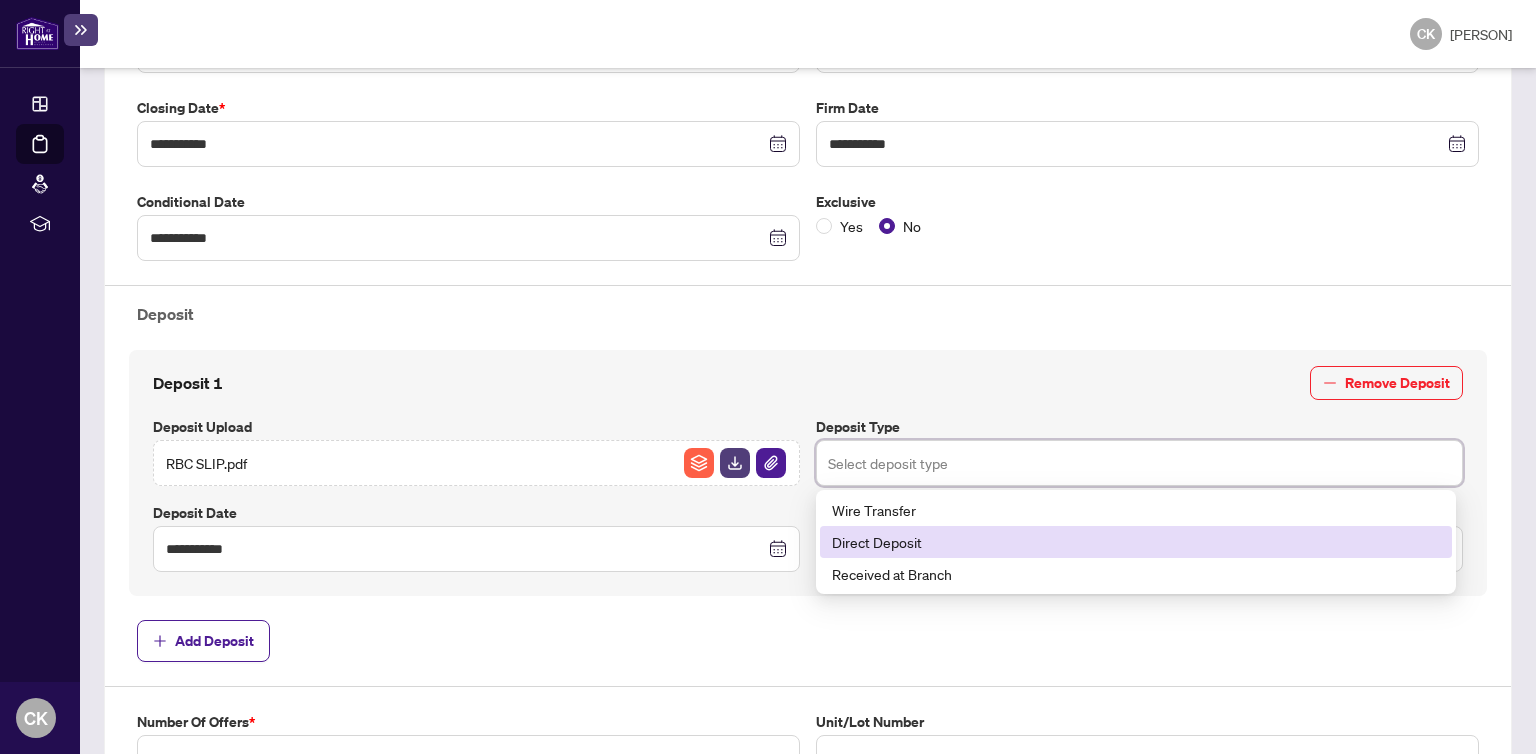click on "Direct Deposit" at bounding box center [1136, 542] 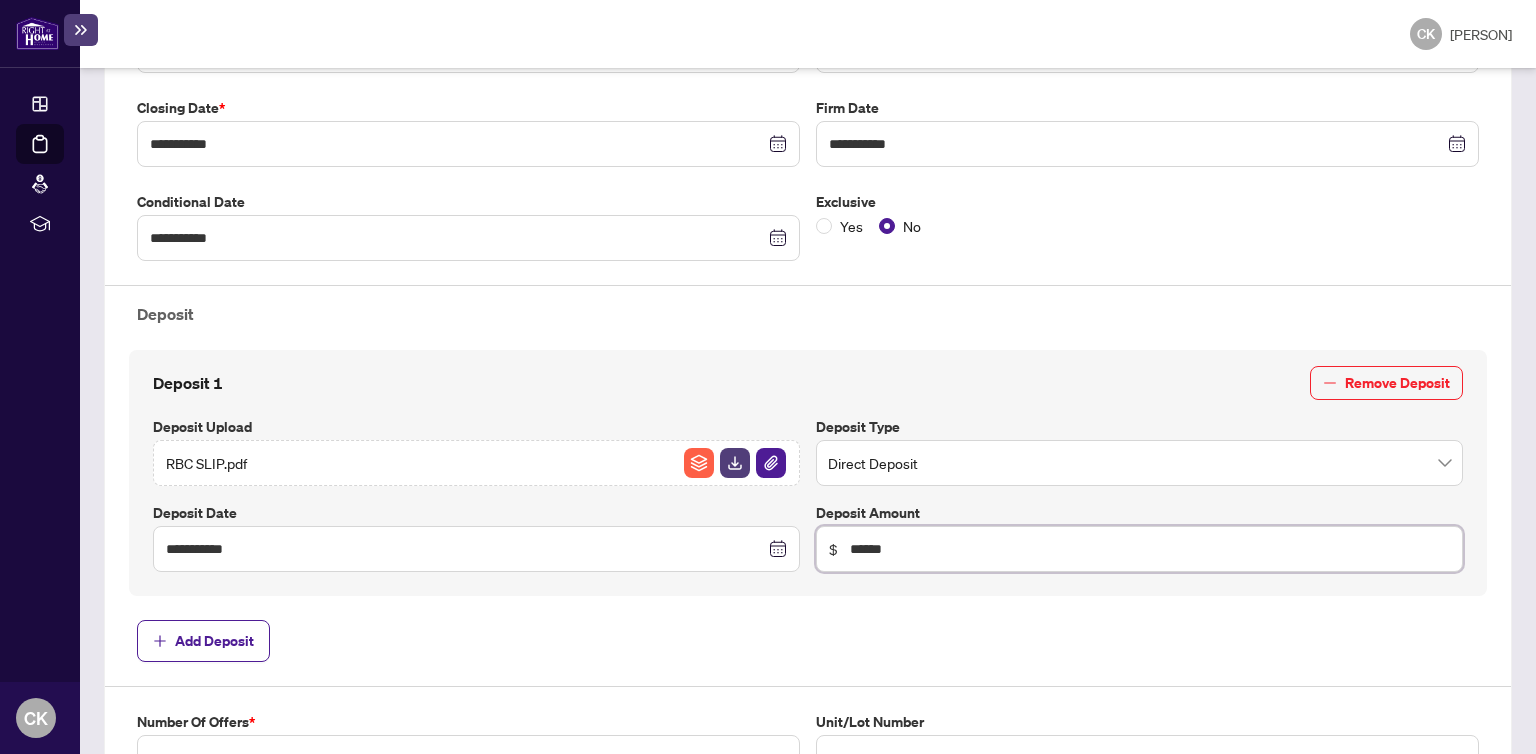 drag, startPoint x: 918, startPoint y: 544, endPoint x: 711, endPoint y: 577, distance: 209.61394 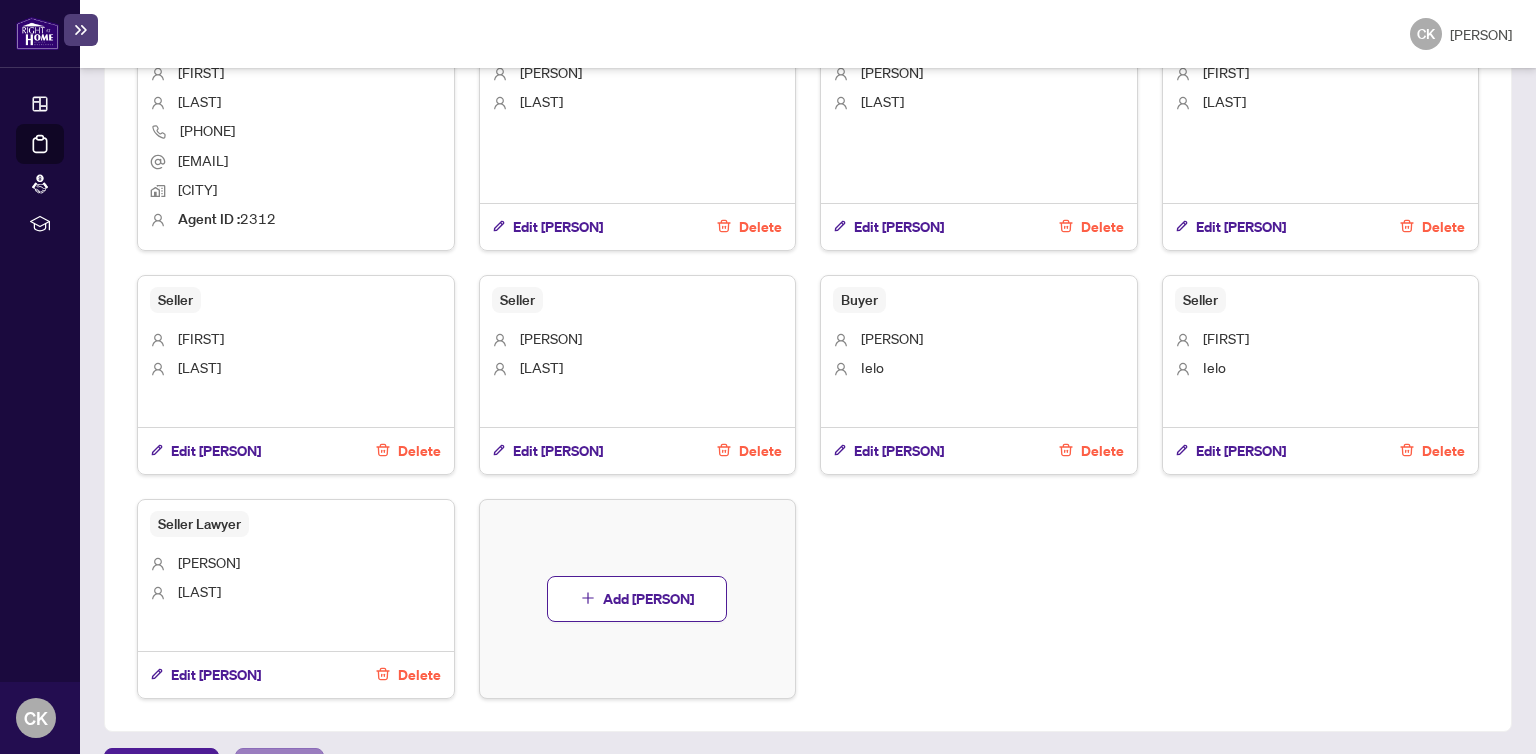 scroll, scrollTop: 1559, scrollLeft: 0, axis: vertical 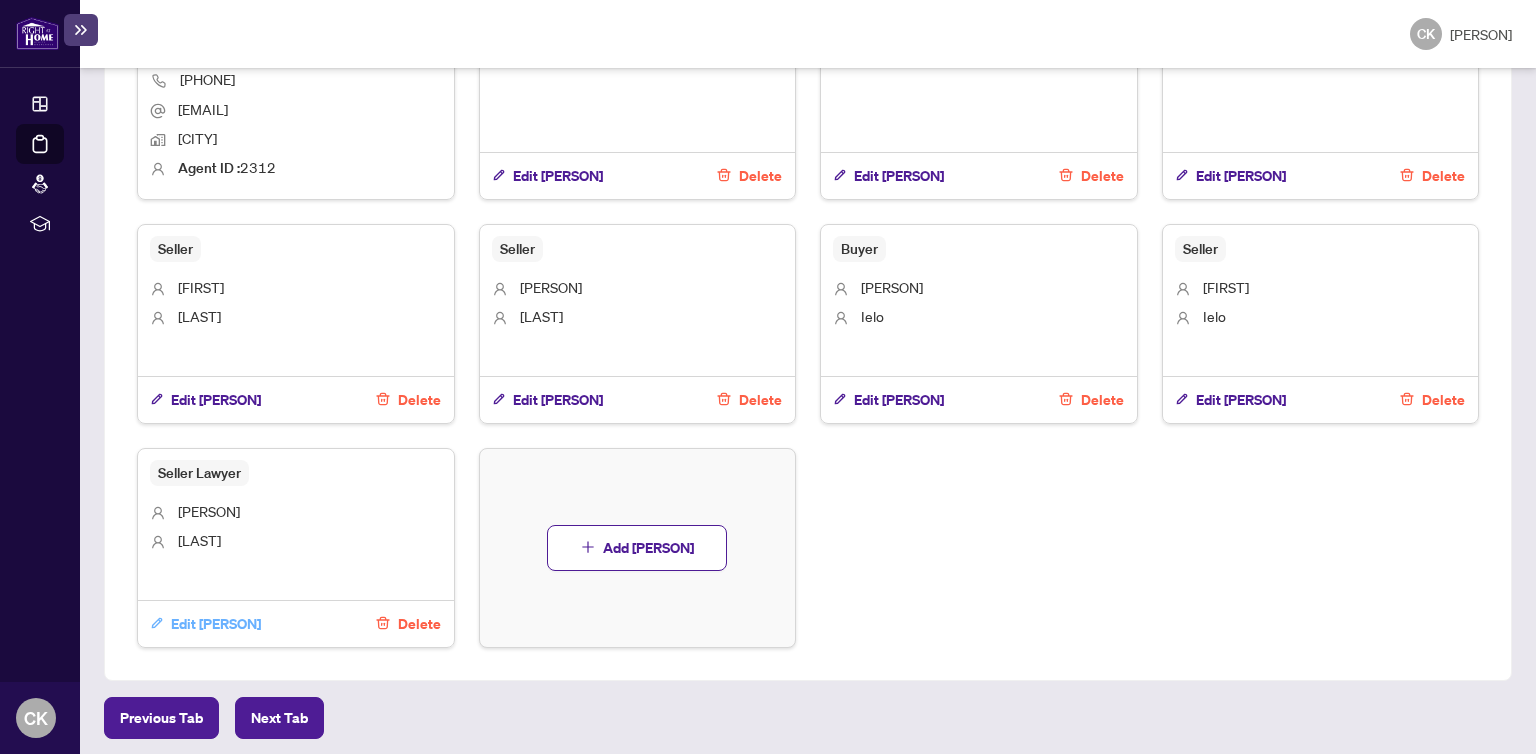 type on "*********" 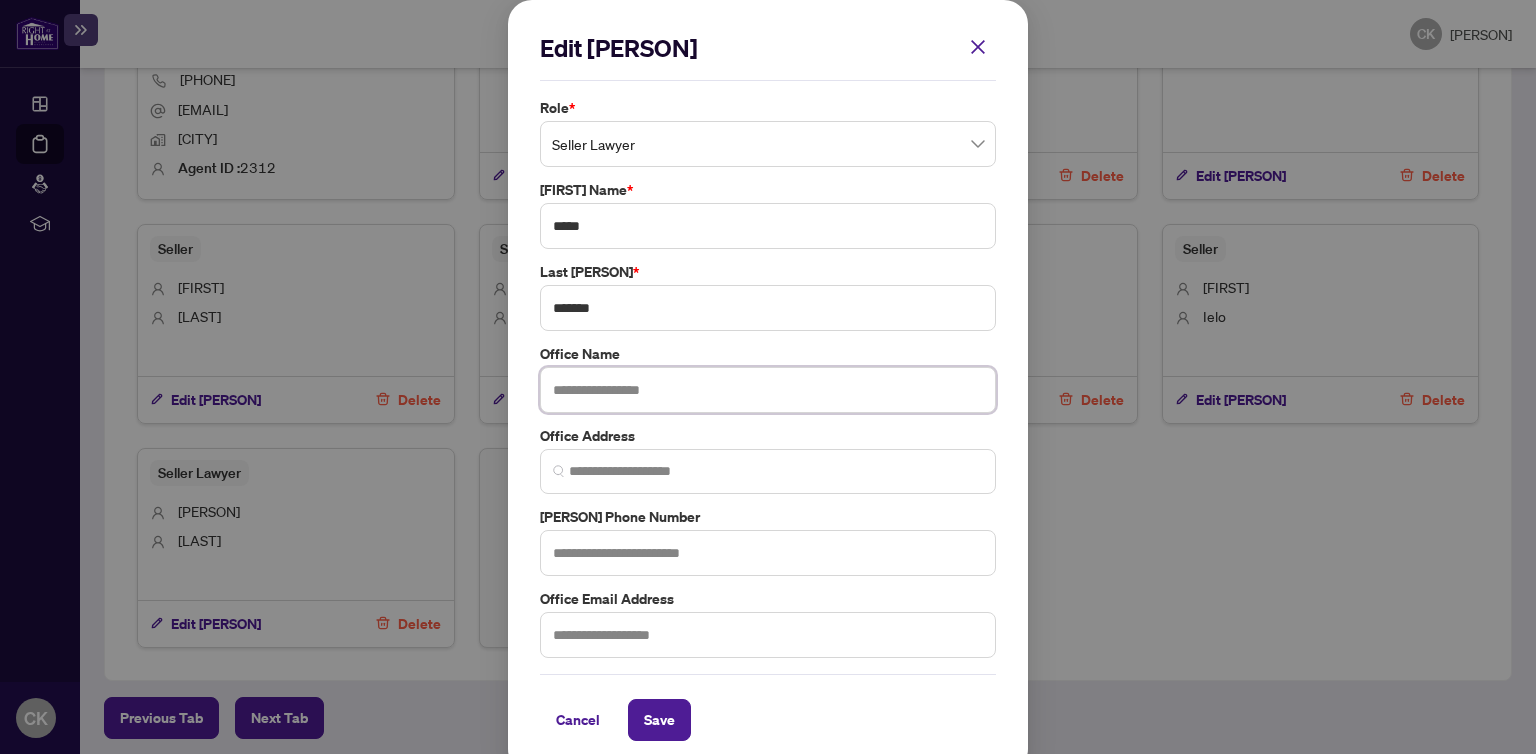 click at bounding box center (768, 390) 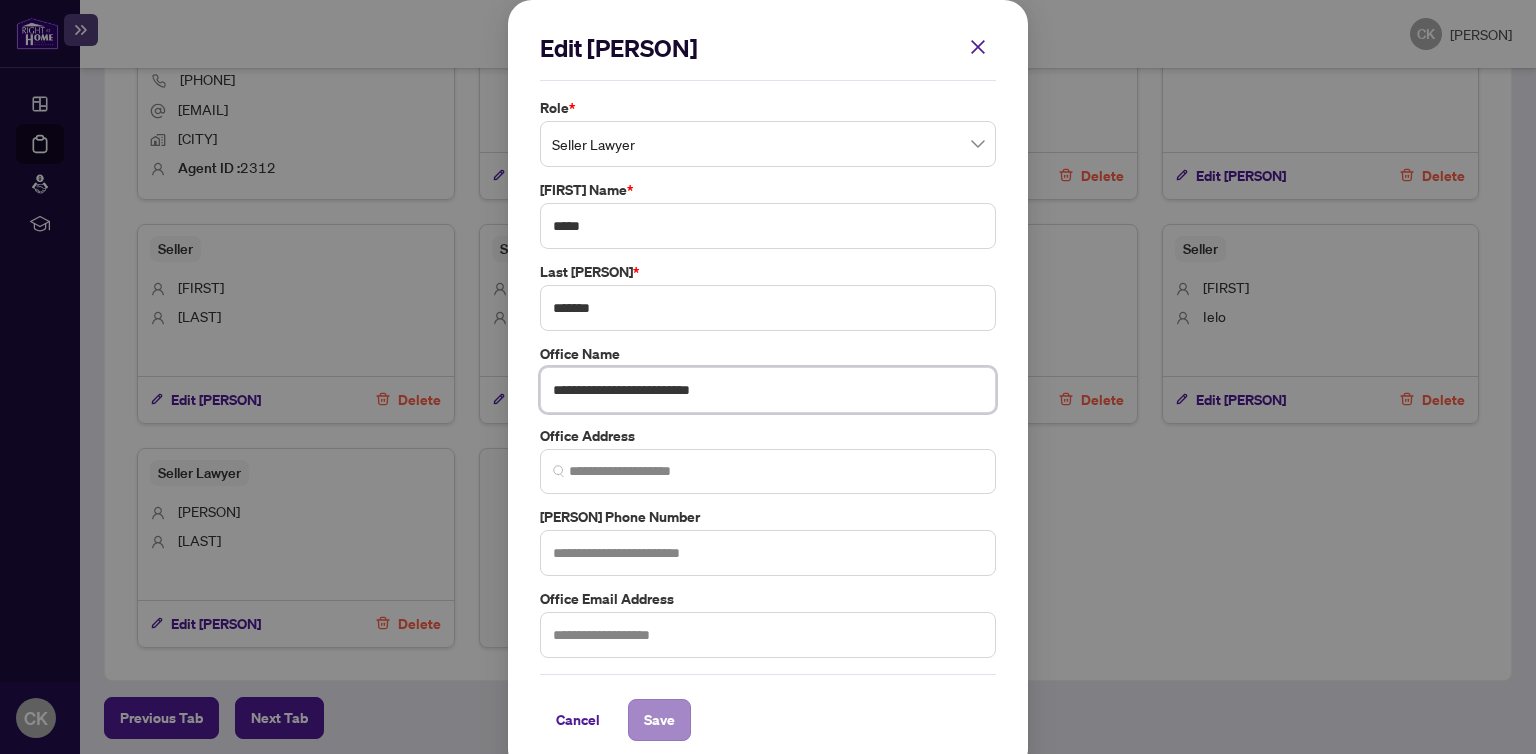 type on "**********" 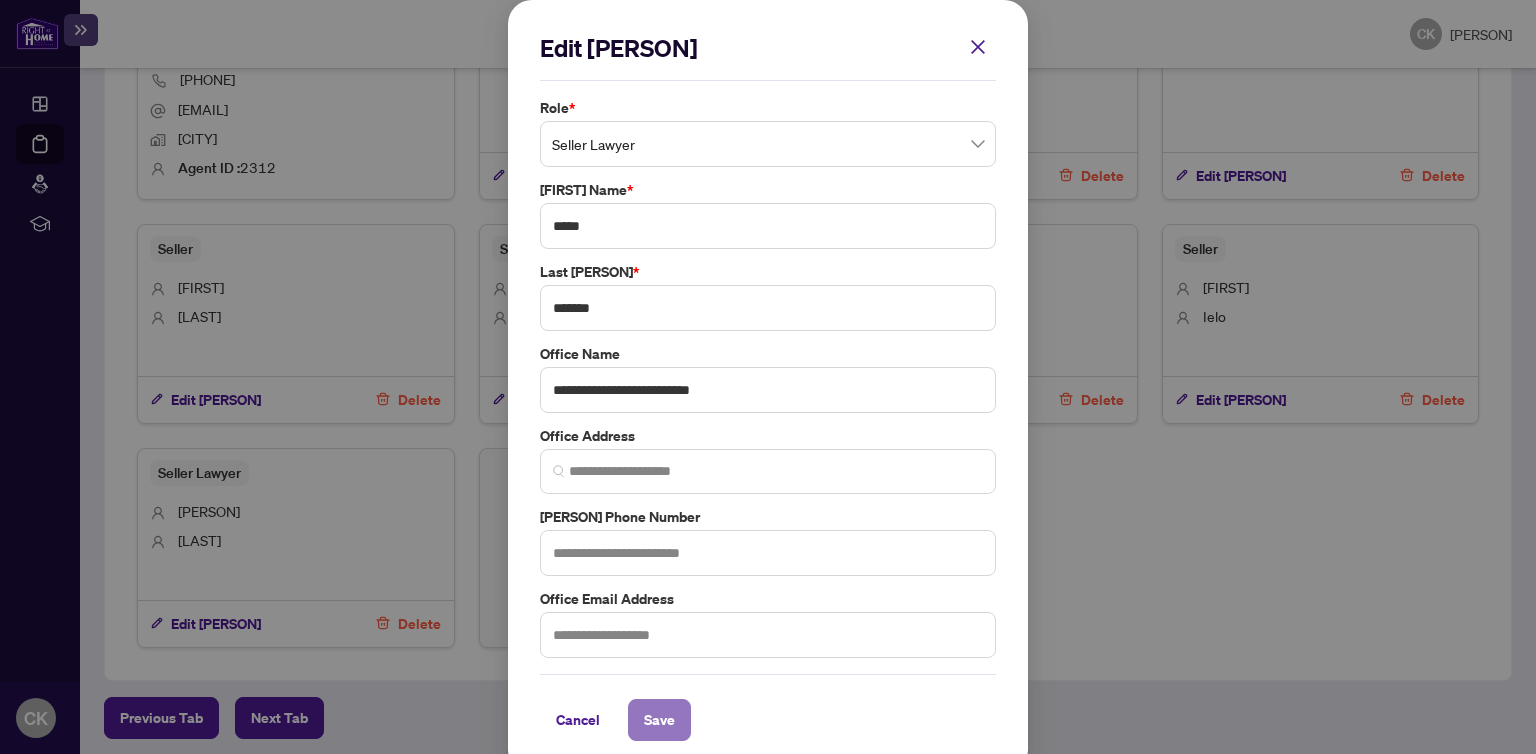 click on "Save" at bounding box center (659, 720) 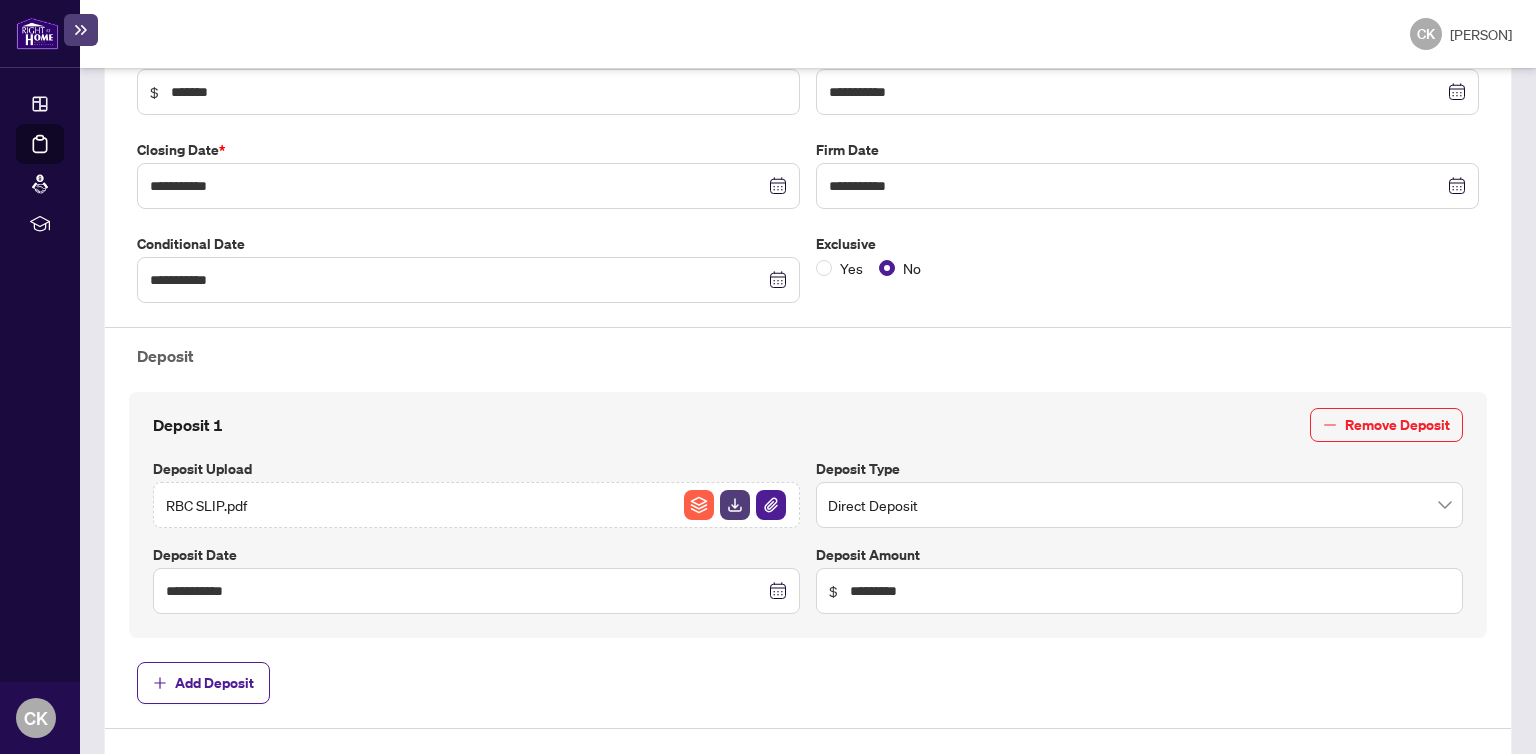 scroll, scrollTop: 0, scrollLeft: 0, axis: both 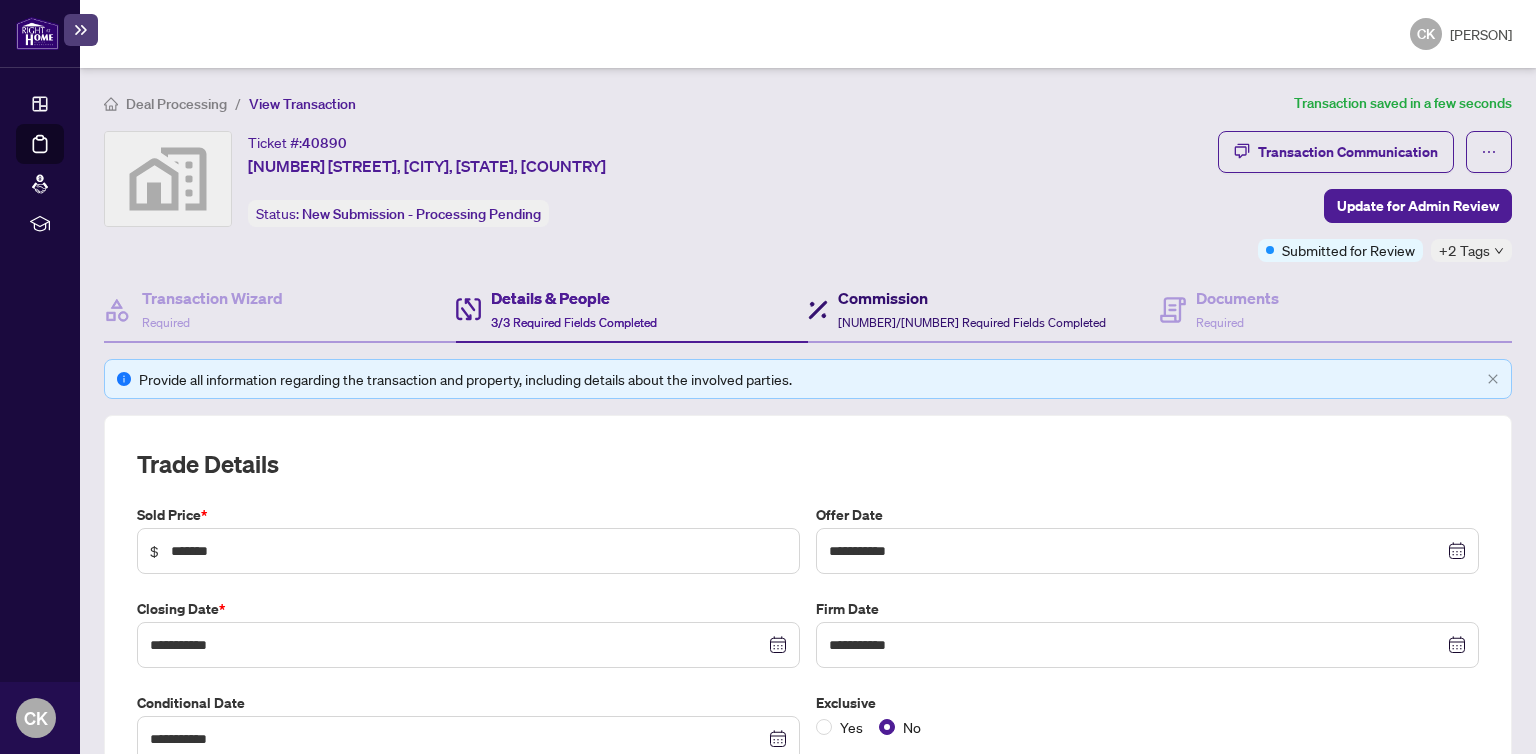 click on "[NUMBER]/[NUMBER] Required Fields Completed" at bounding box center [972, 322] 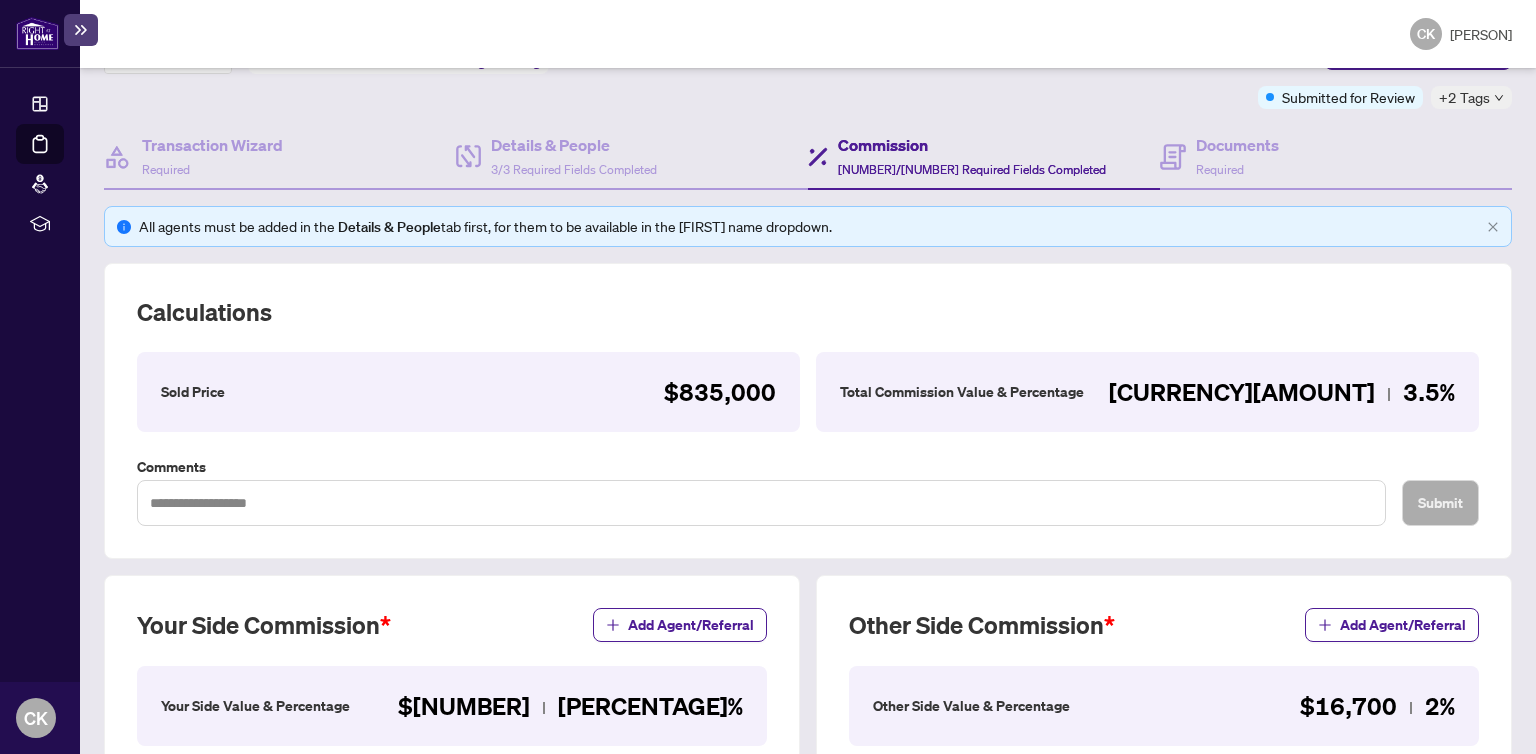 scroll, scrollTop: 0, scrollLeft: 0, axis: both 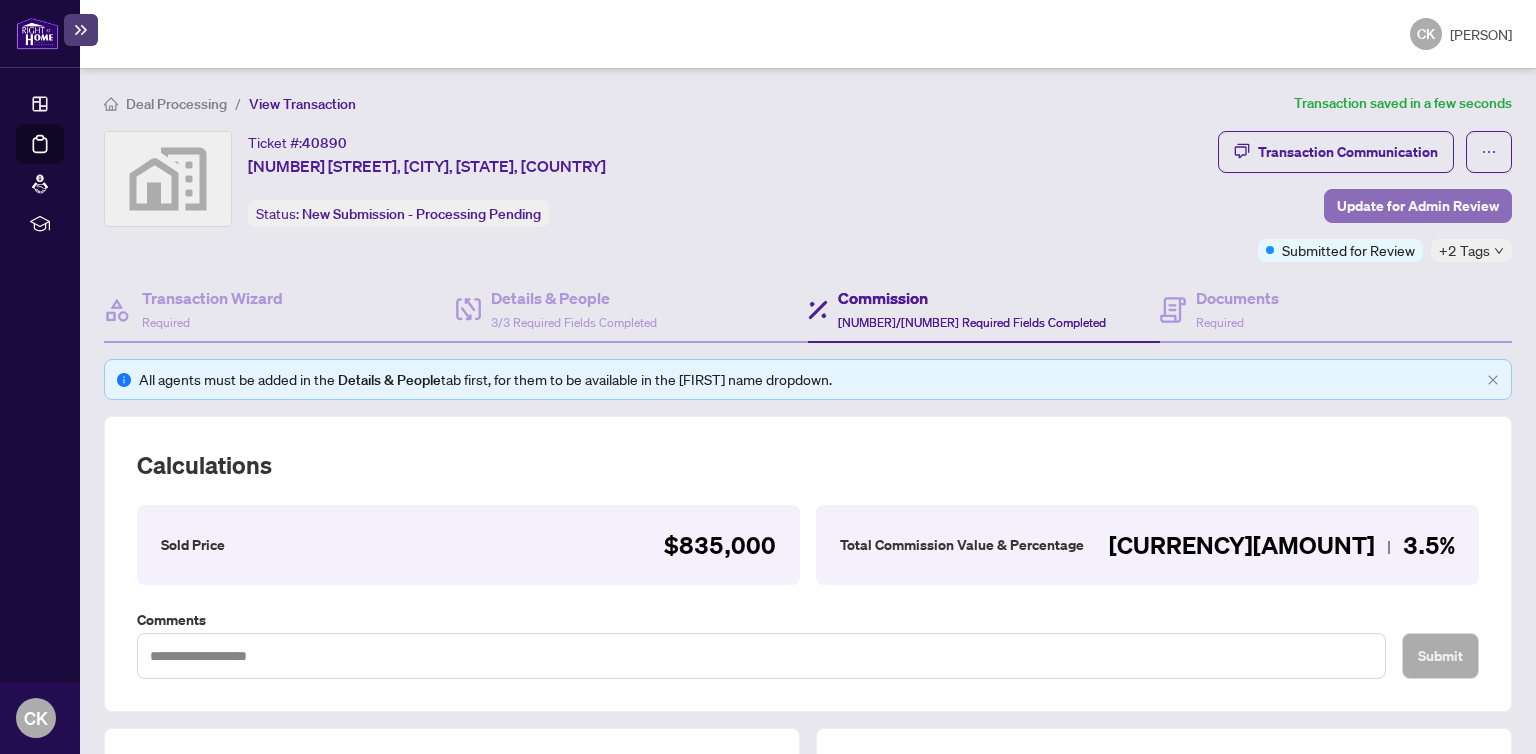 click on "Update for Admin Review" at bounding box center [1418, 206] 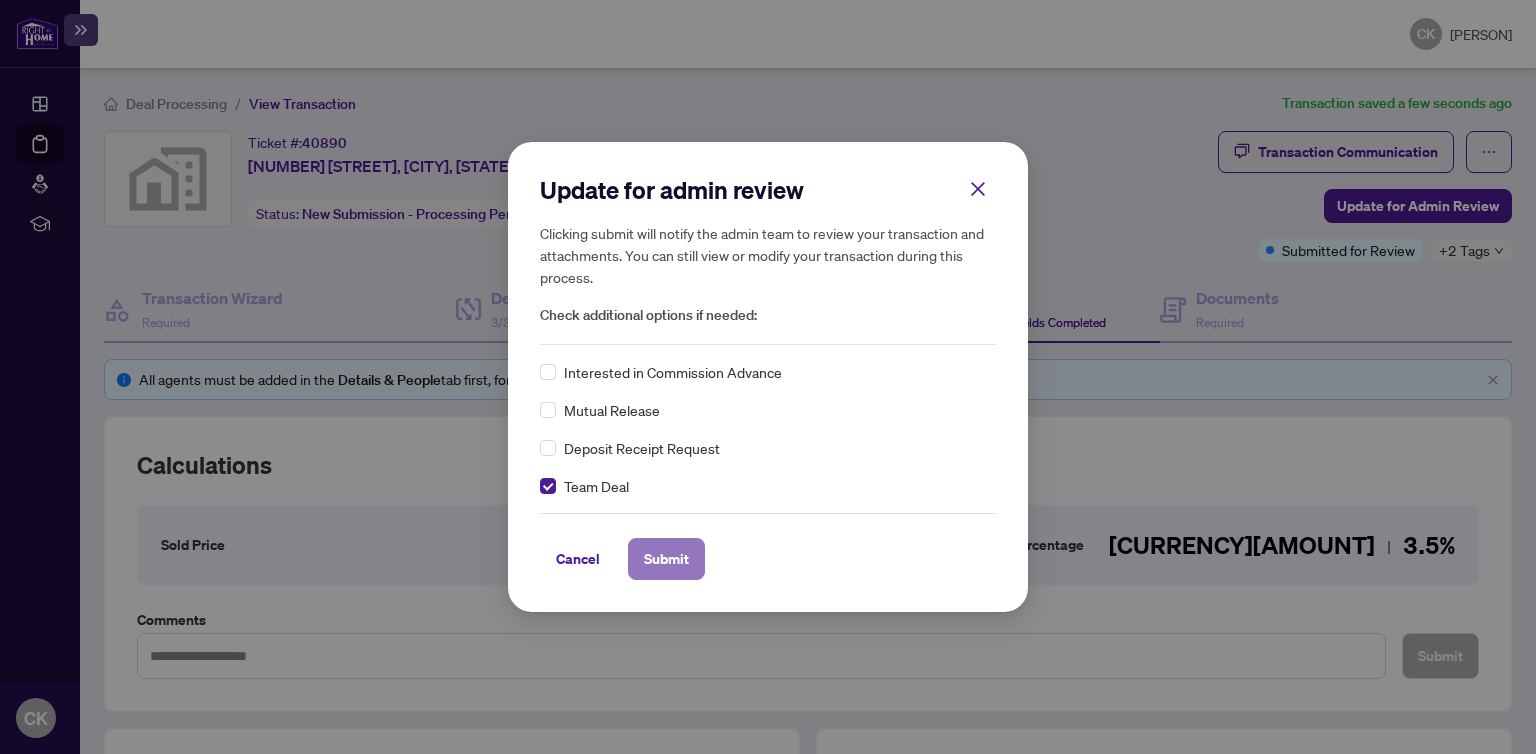 click on "Submit" at bounding box center (666, 559) 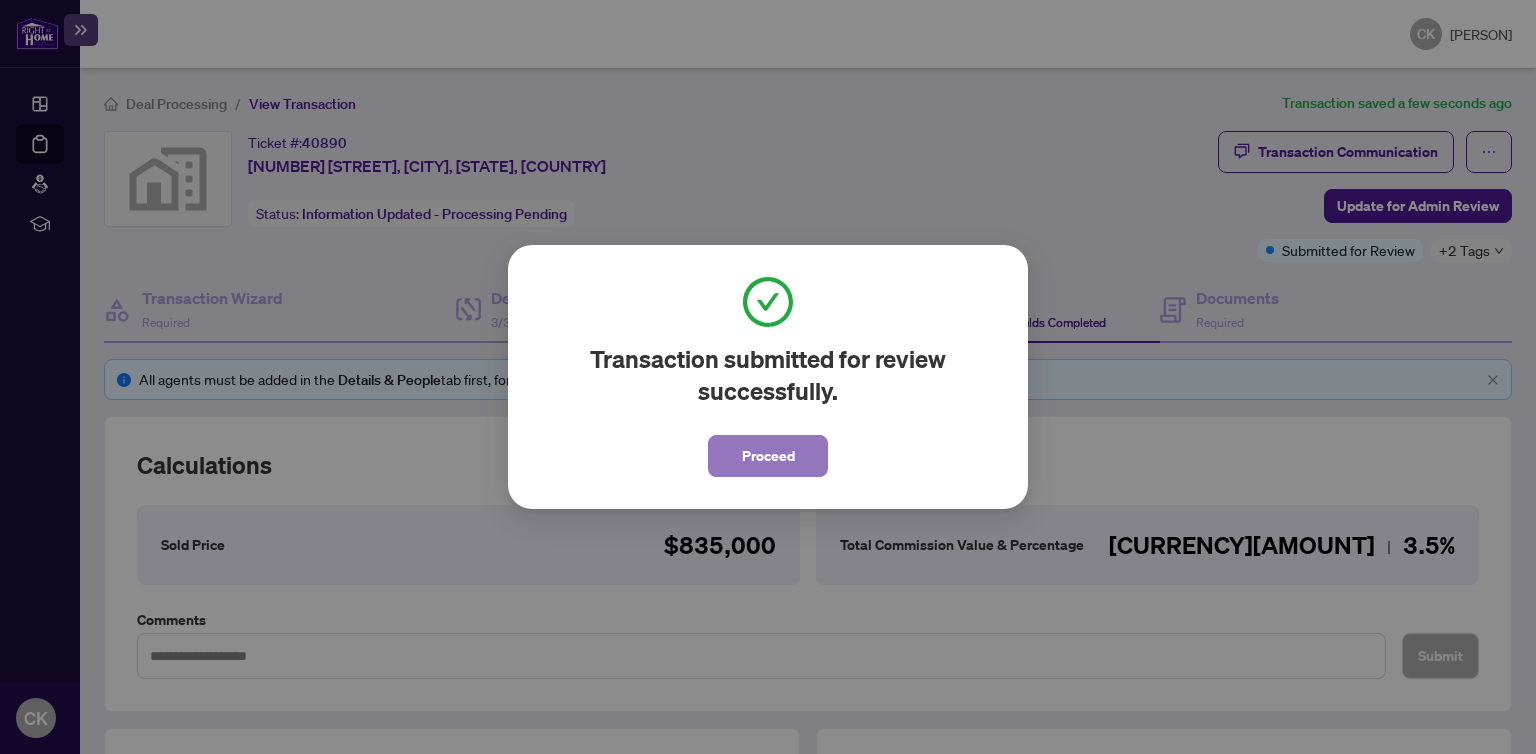 click on "Proceed" at bounding box center [768, 456] 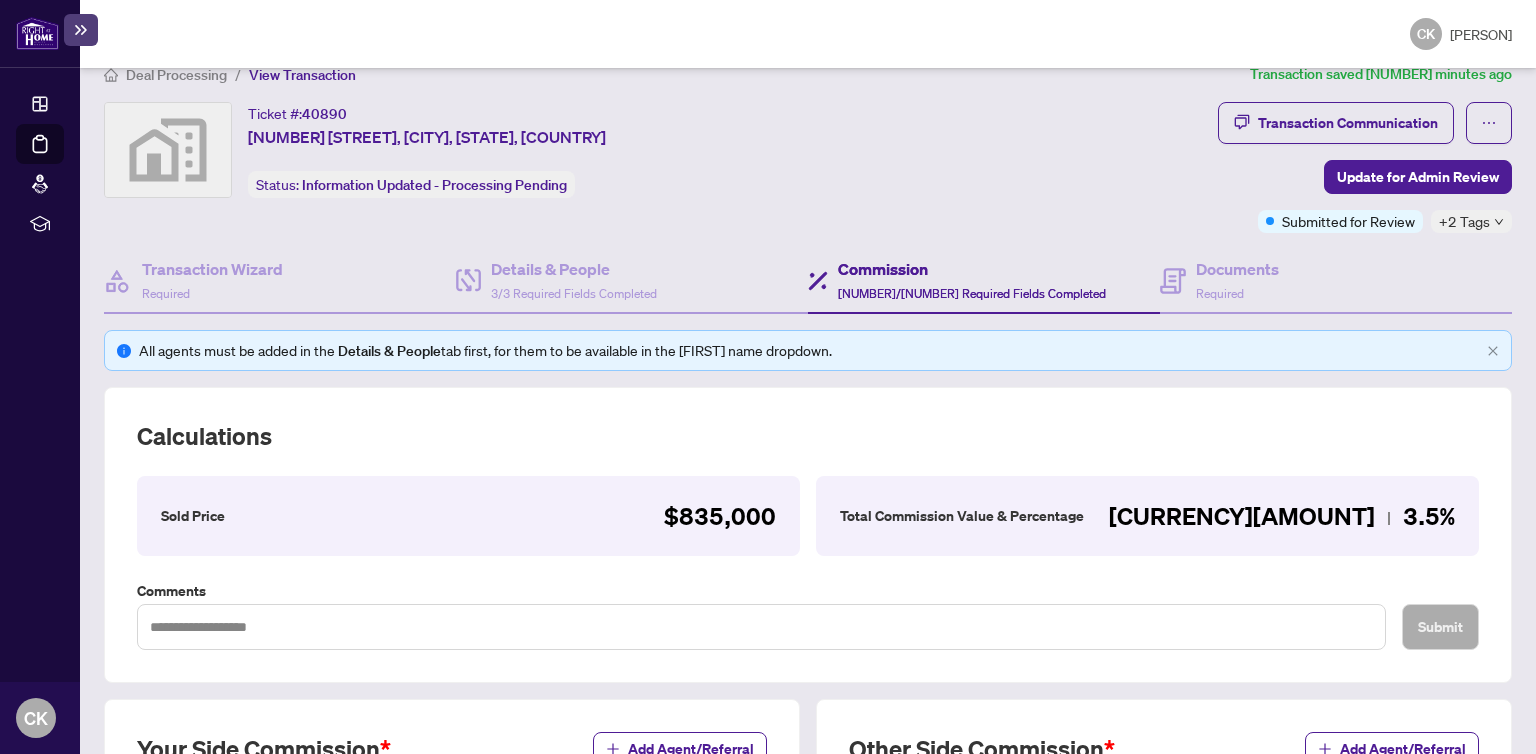 scroll, scrollTop: 0, scrollLeft: 0, axis: both 